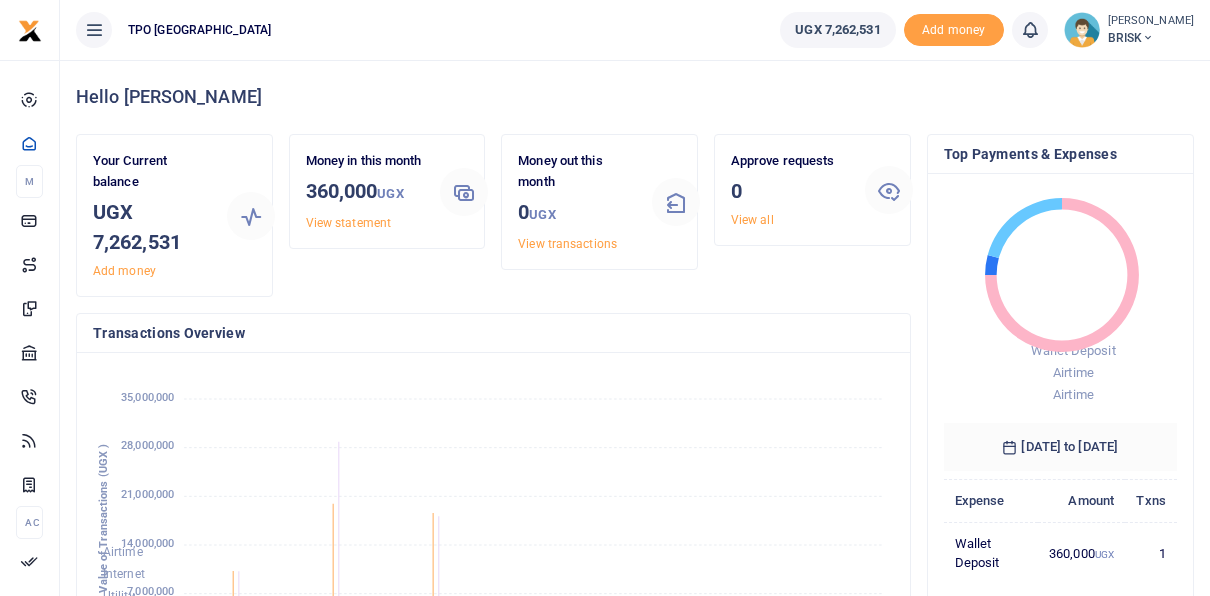 scroll, scrollTop: 0, scrollLeft: 0, axis: both 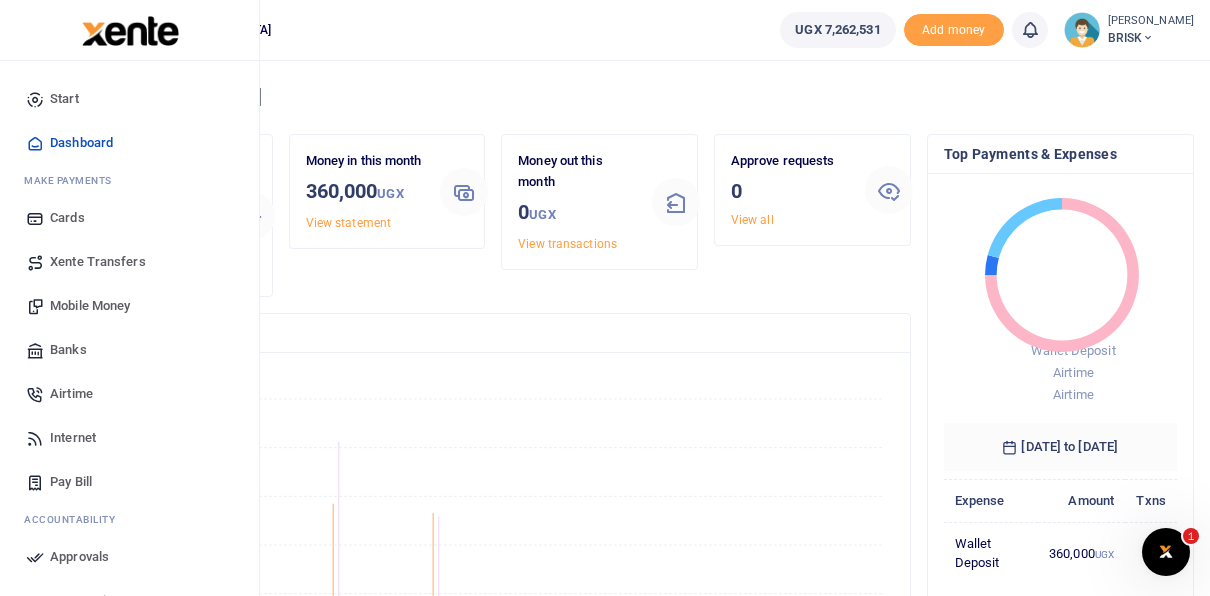 click on "Approvals" at bounding box center [79, 557] 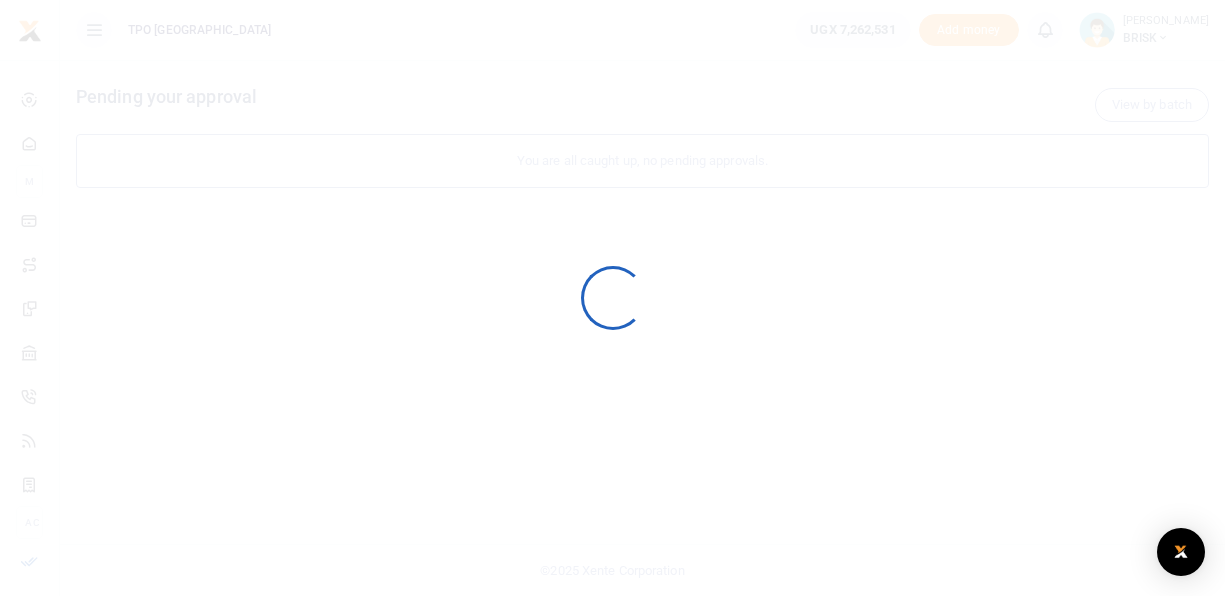 scroll, scrollTop: 0, scrollLeft: 0, axis: both 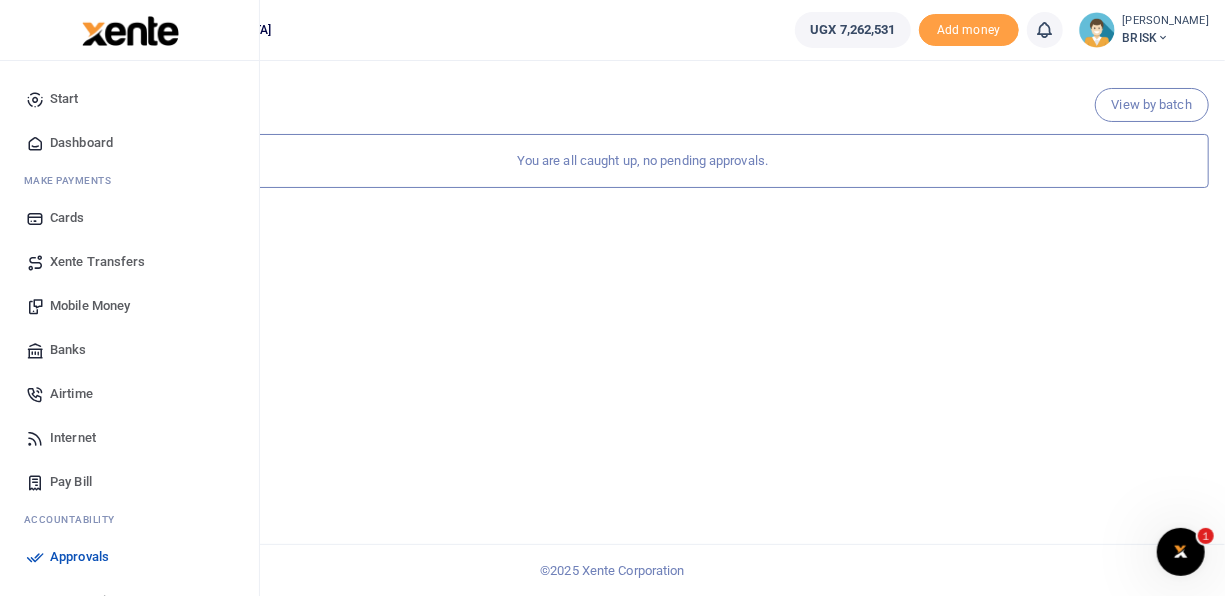 click on "Airtime" at bounding box center (71, 394) 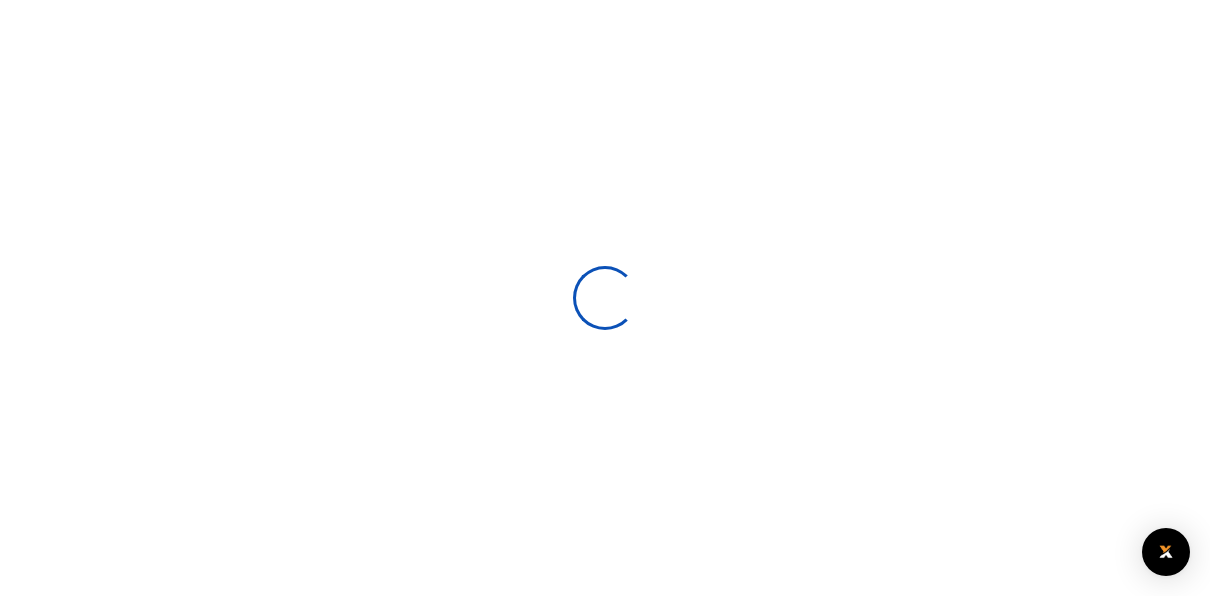 scroll, scrollTop: 0, scrollLeft: 0, axis: both 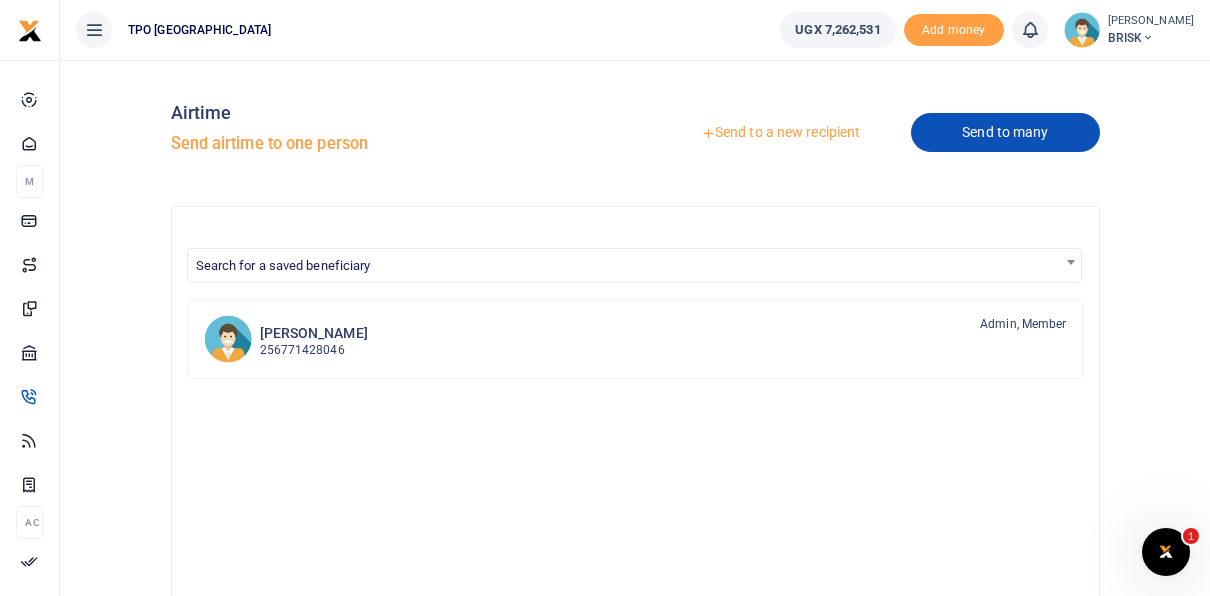 click on "Send to many" at bounding box center [1005, 132] 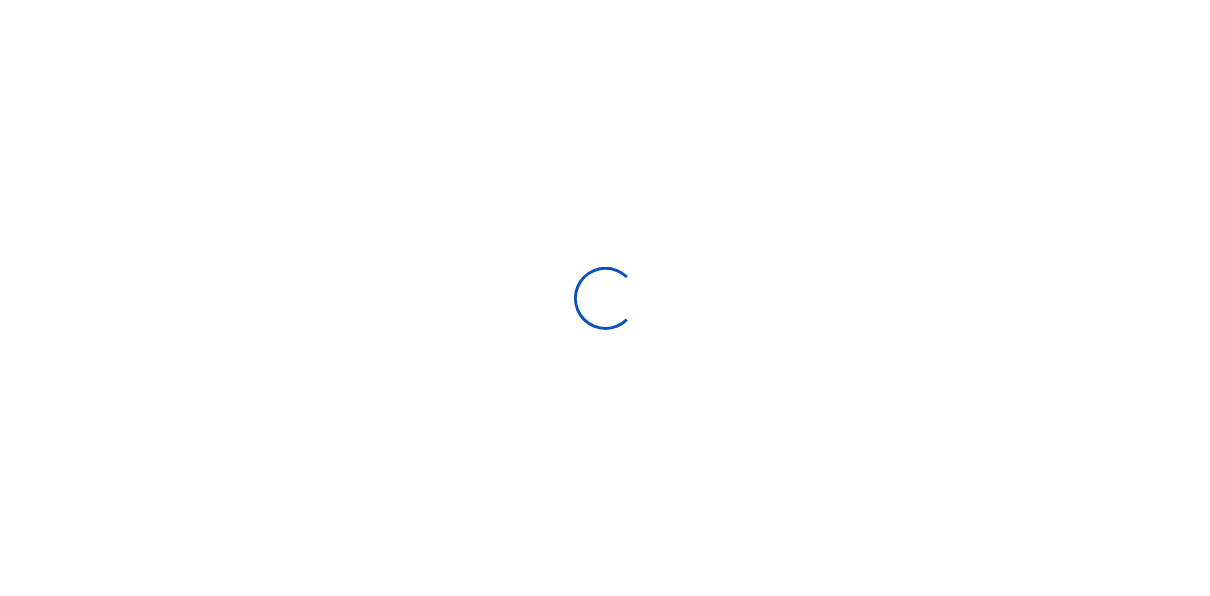 scroll, scrollTop: 0, scrollLeft: 0, axis: both 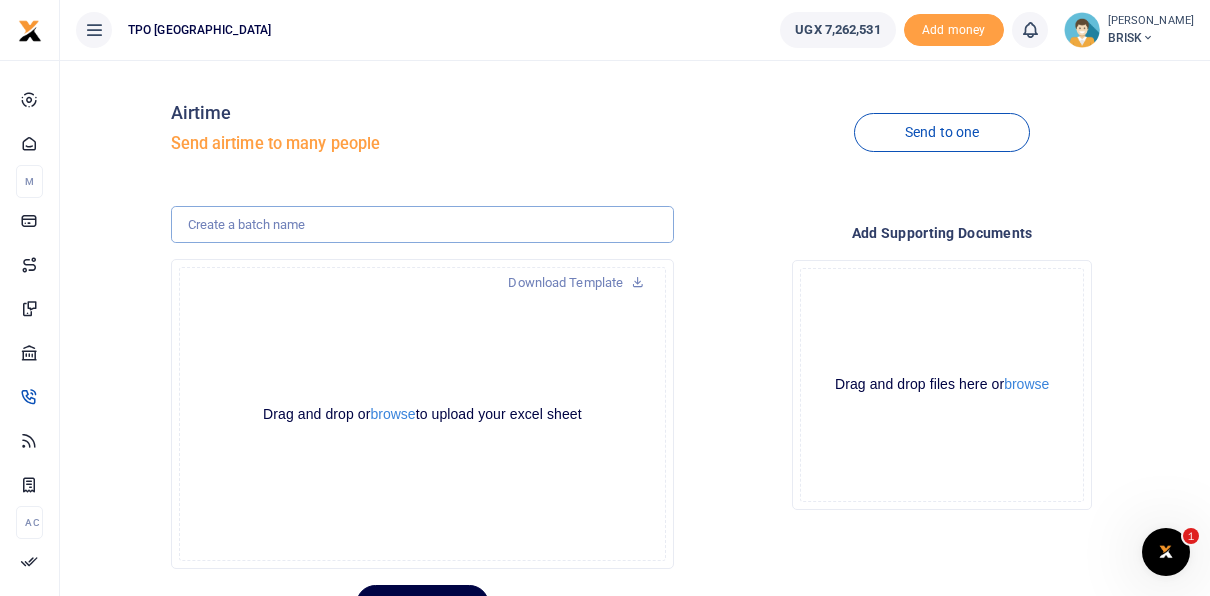 click at bounding box center [423, 225] 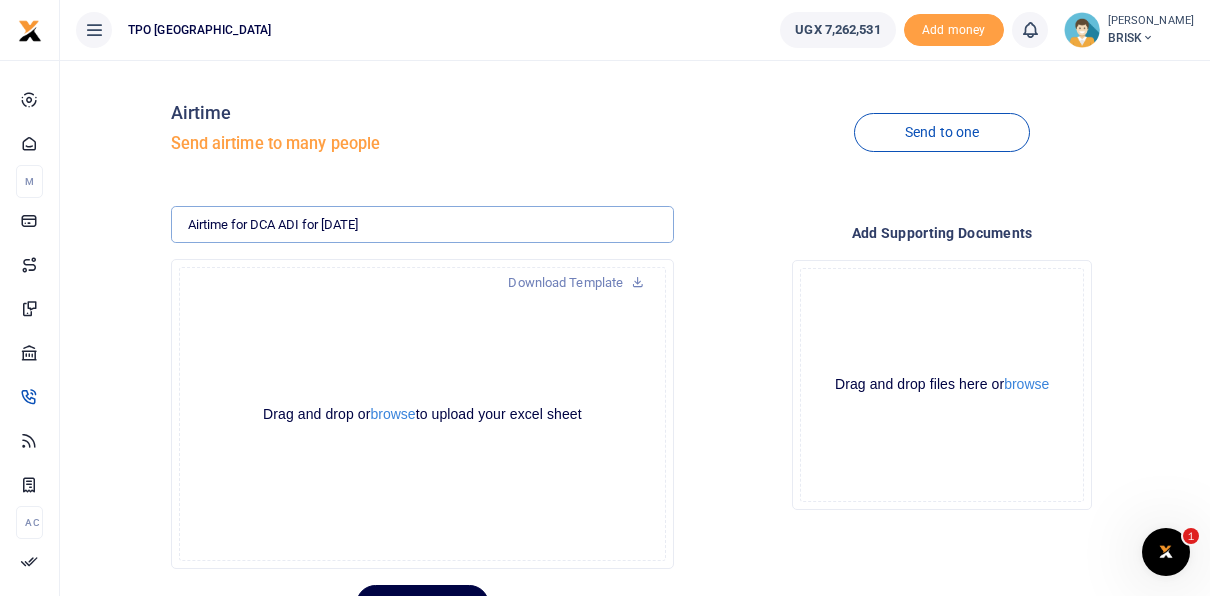type on "Airtime for DCA ADI for [DATE]" 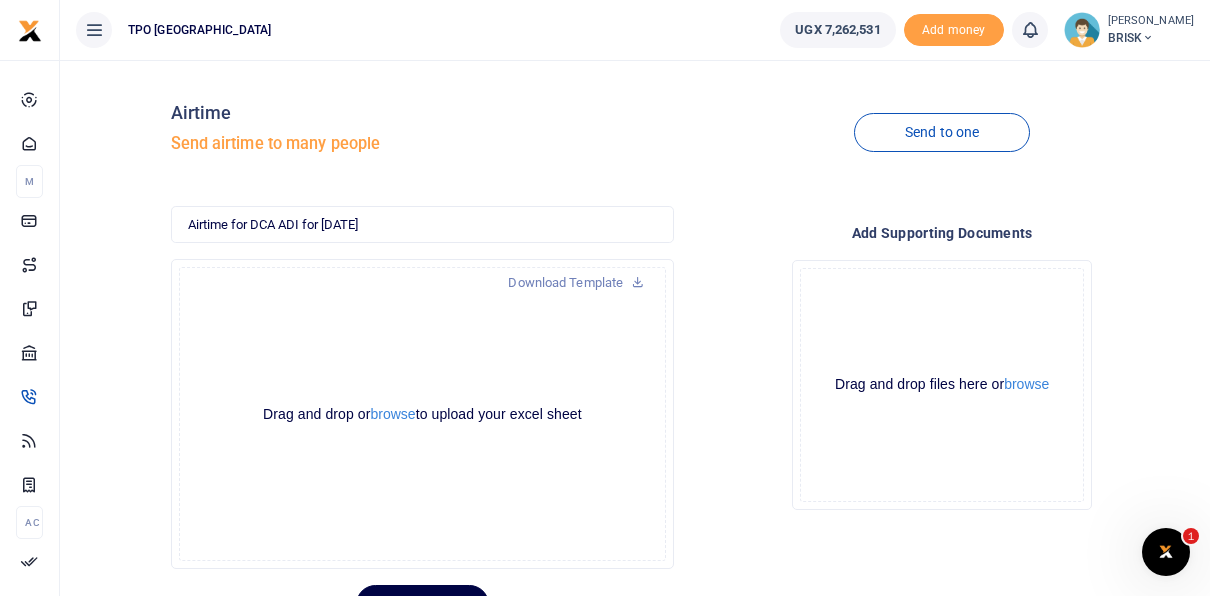 click on "Drag and drop or  browse  to upload your excel sheet Powered by  Uppy" 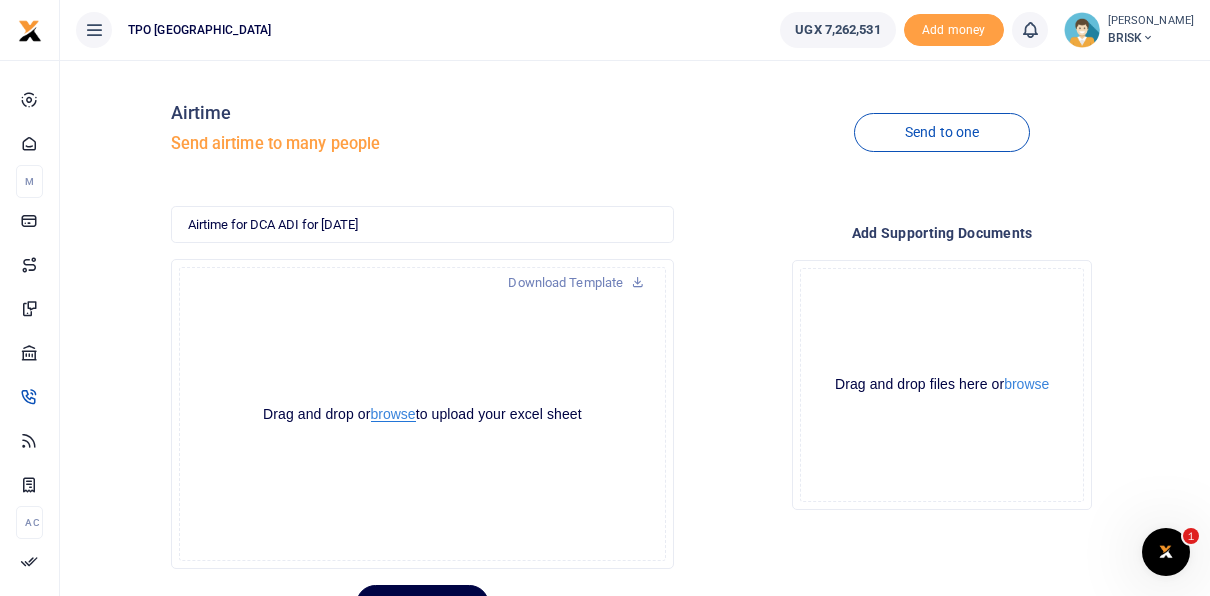 click on "browse" at bounding box center [393, 414] 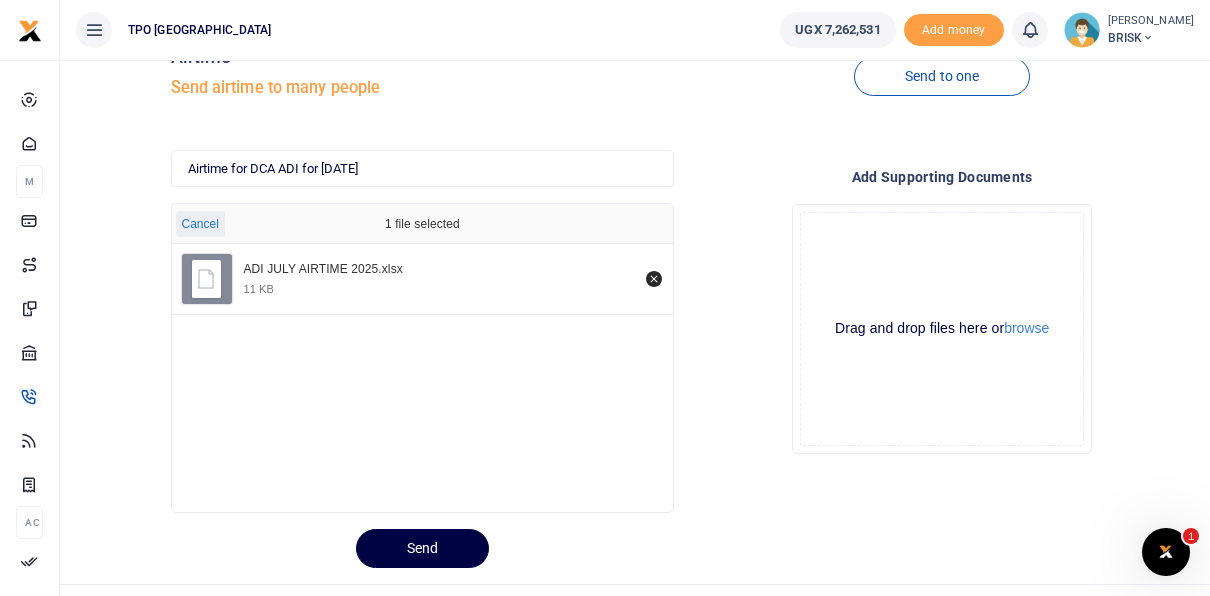 scroll, scrollTop: 95, scrollLeft: 0, axis: vertical 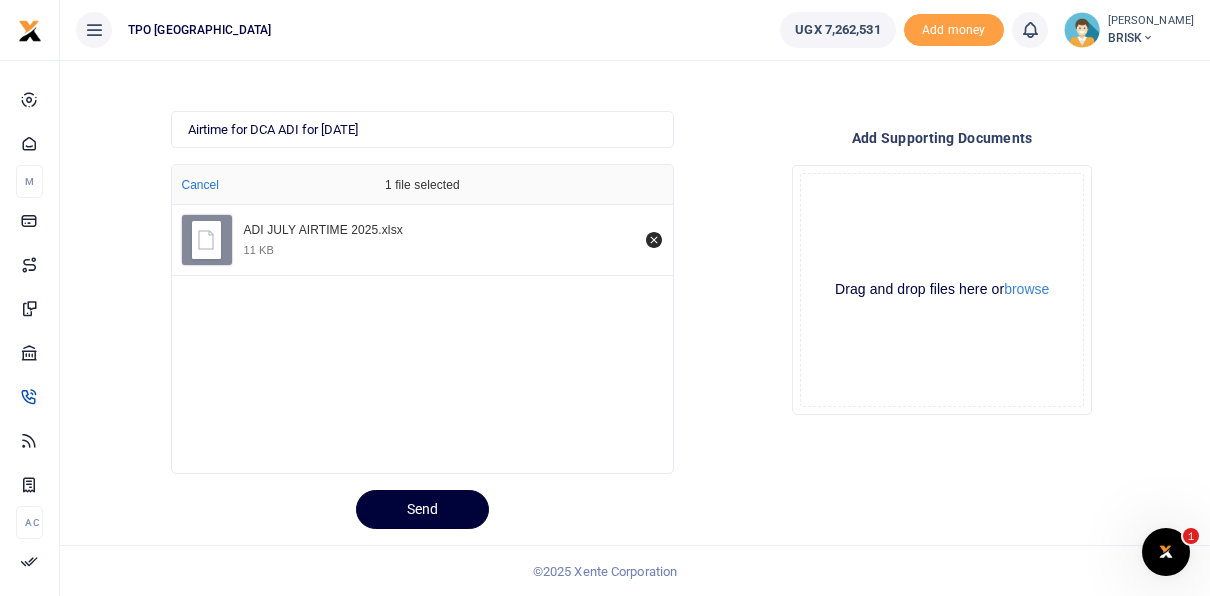click on "Send" at bounding box center (422, 509) 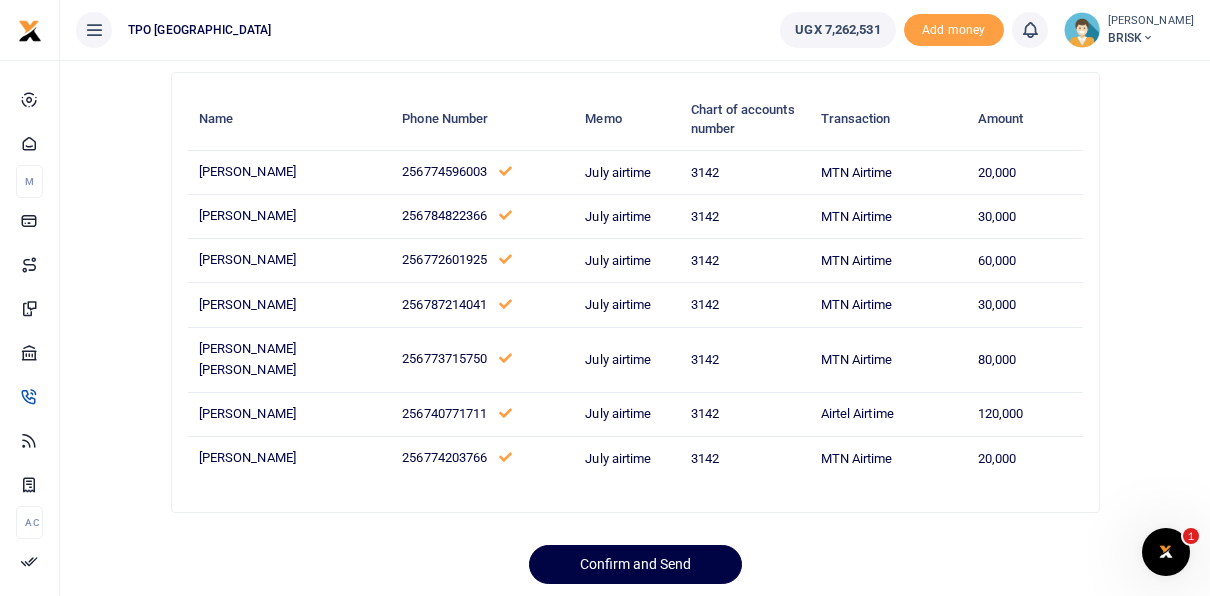 scroll, scrollTop: 165, scrollLeft: 0, axis: vertical 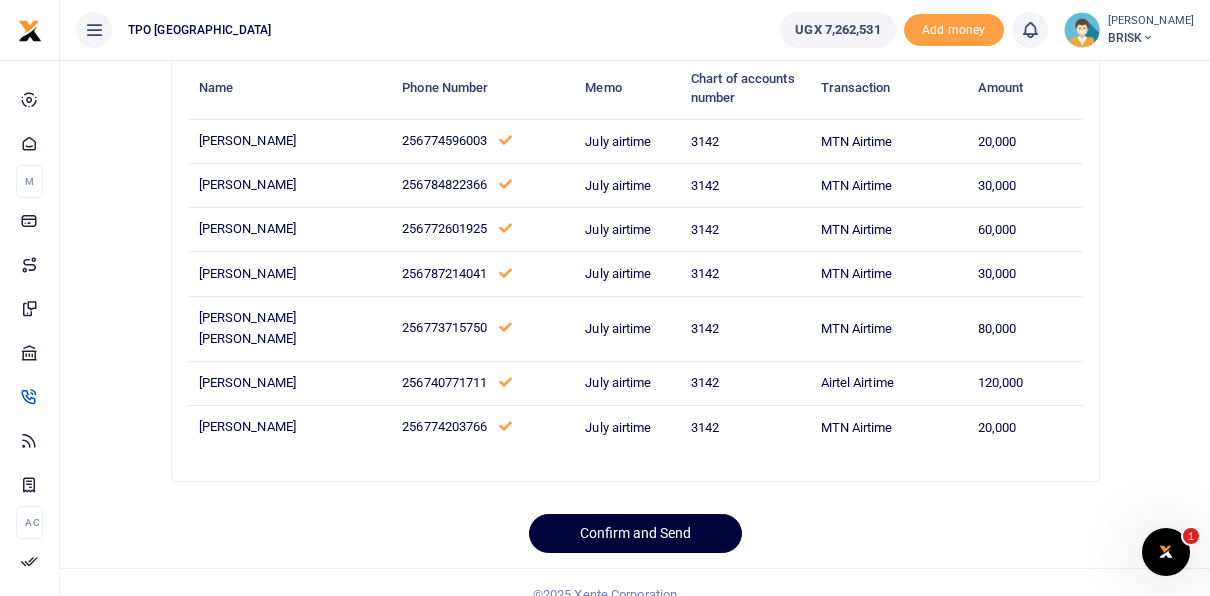 click on "Confirm and Send" at bounding box center [635, 533] 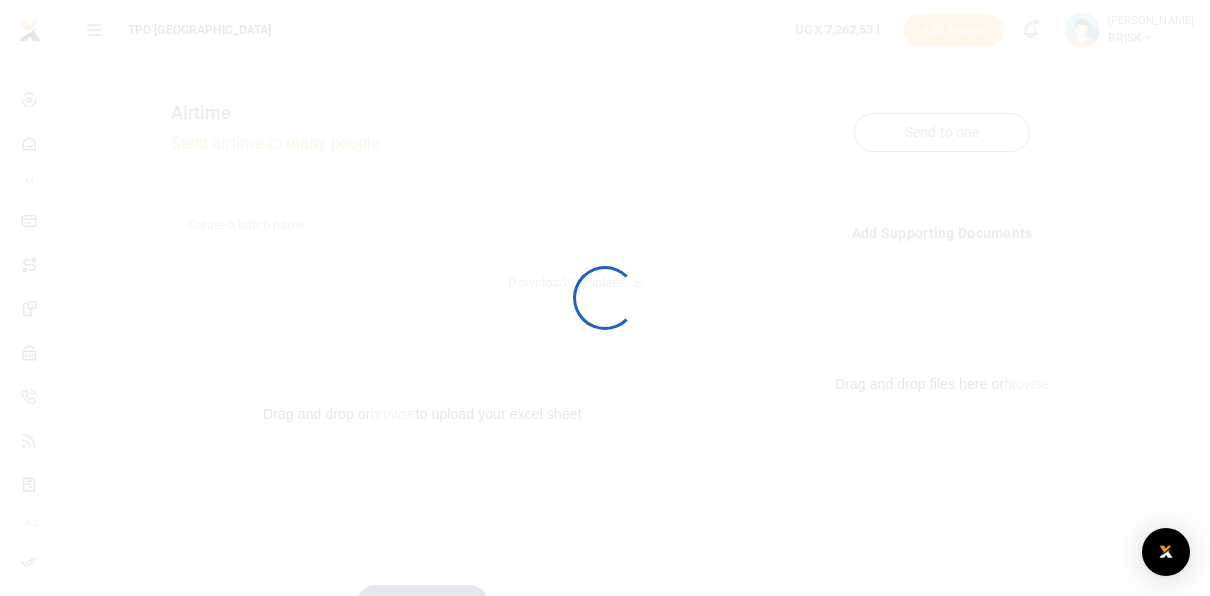 scroll, scrollTop: 95, scrollLeft: 0, axis: vertical 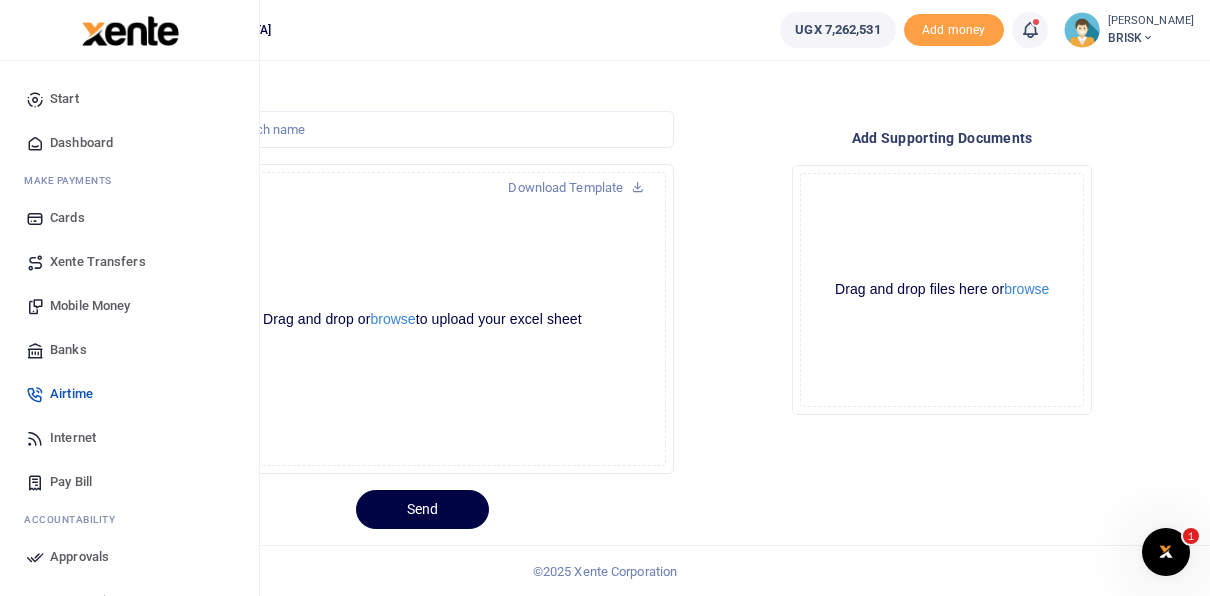 click on "Approvals" at bounding box center [79, 557] 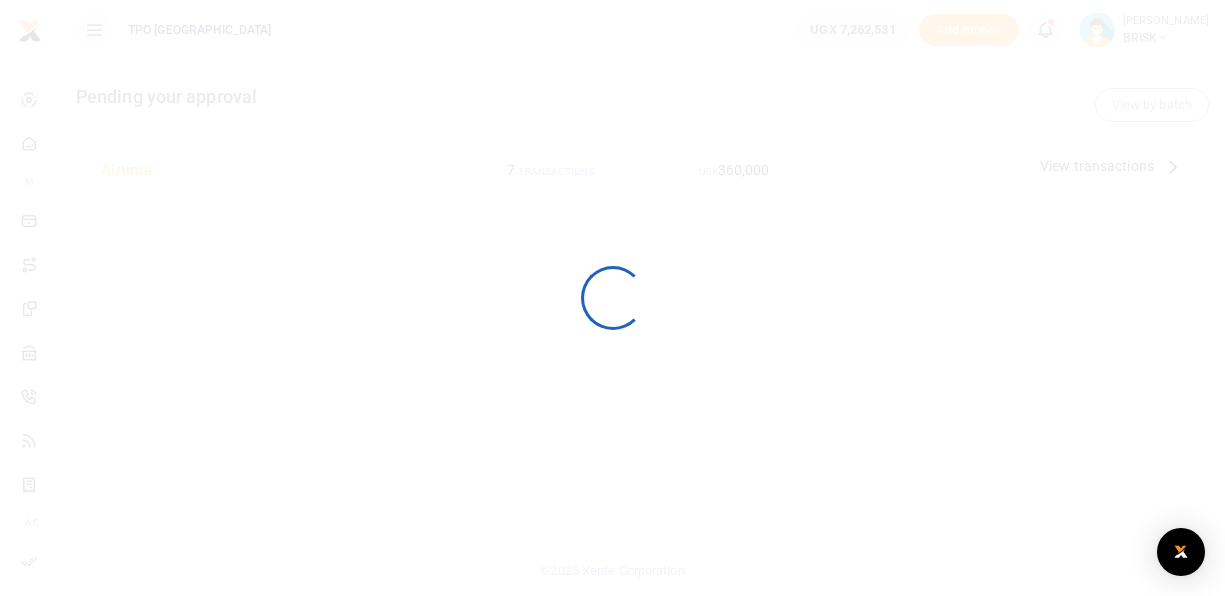 scroll, scrollTop: 0, scrollLeft: 0, axis: both 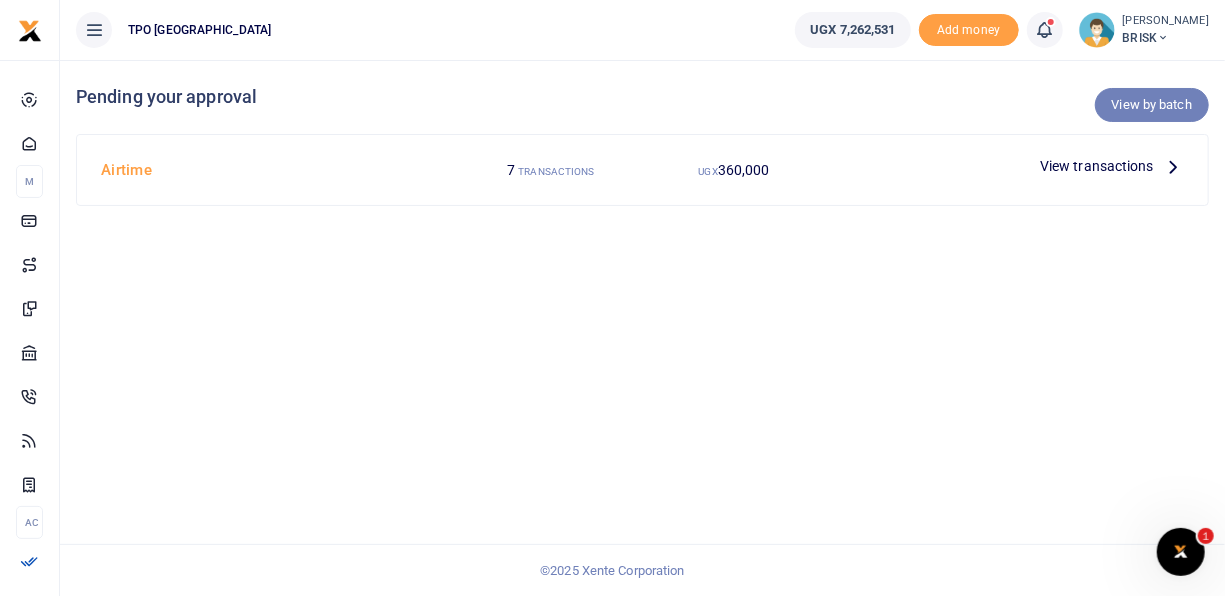 click on "View by batch" at bounding box center [1152, 105] 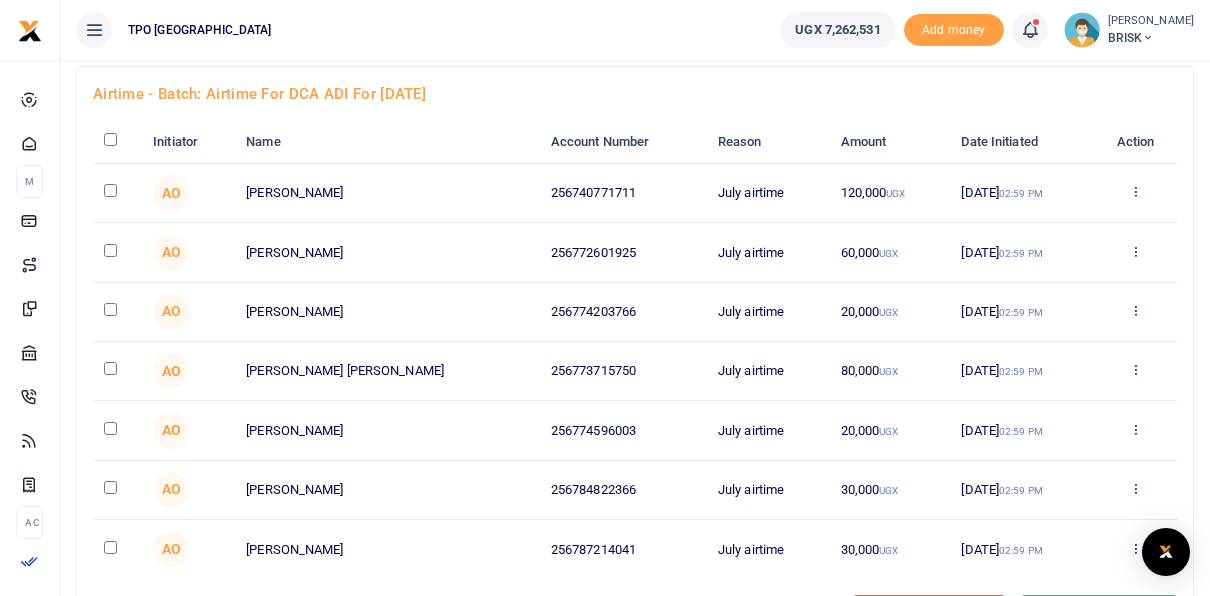 scroll, scrollTop: 100, scrollLeft: 0, axis: vertical 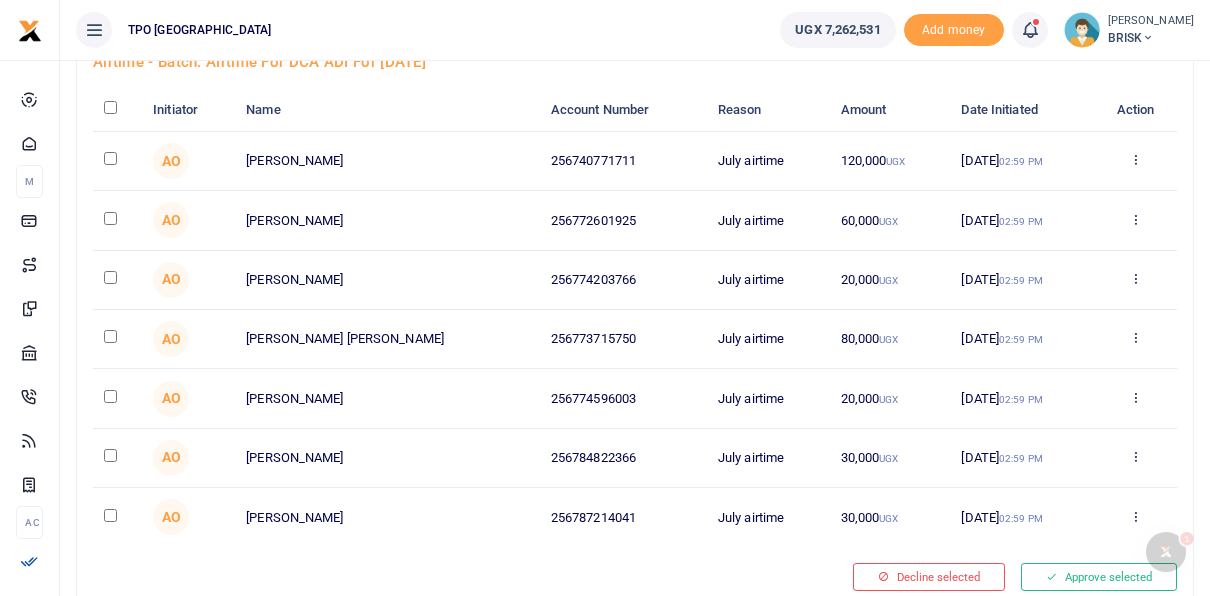click at bounding box center (110, 107) 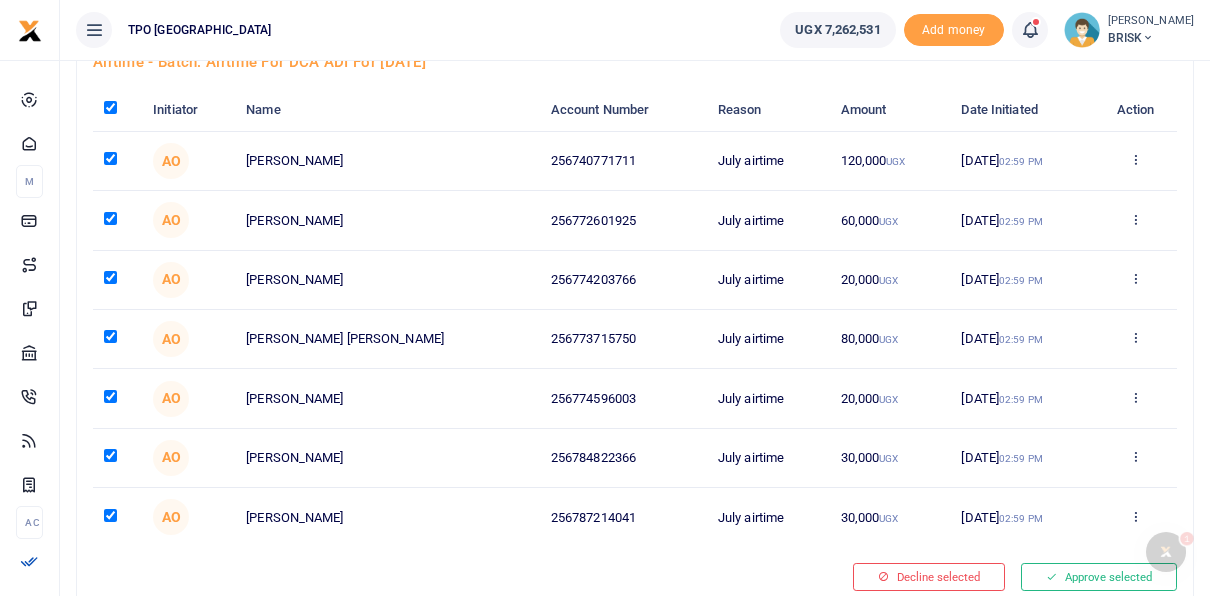 checkbox on "true" 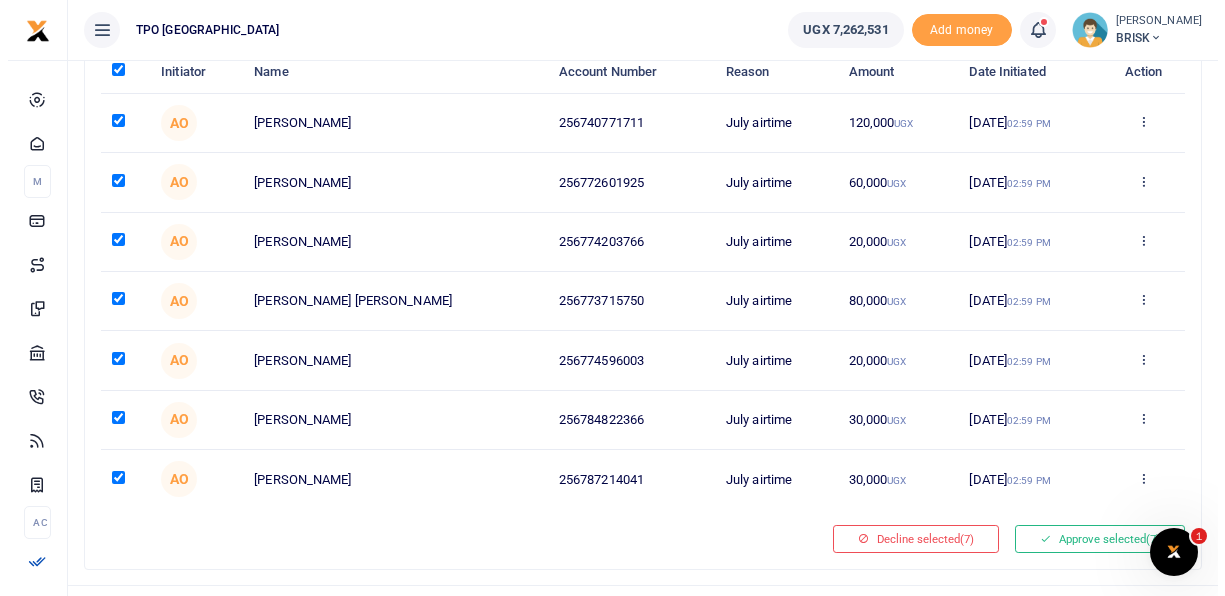 scroll, scrollTop: 176, scrollLeft: 0, axis: vertical 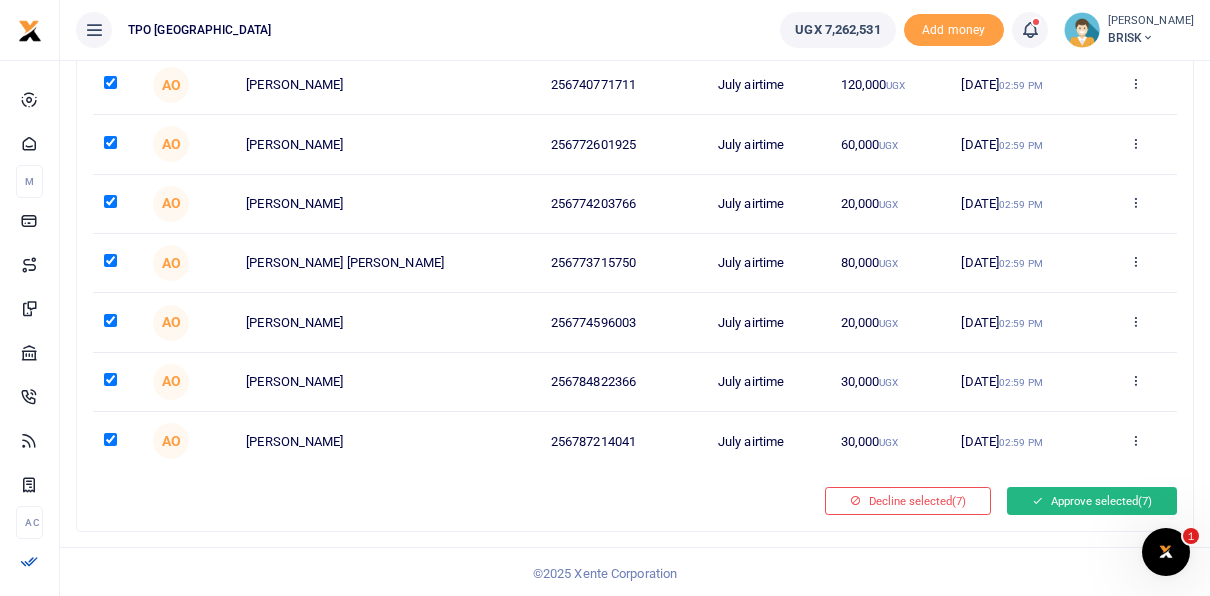 click on "Approve selected  (7)" at bounding box center [1092, 501] 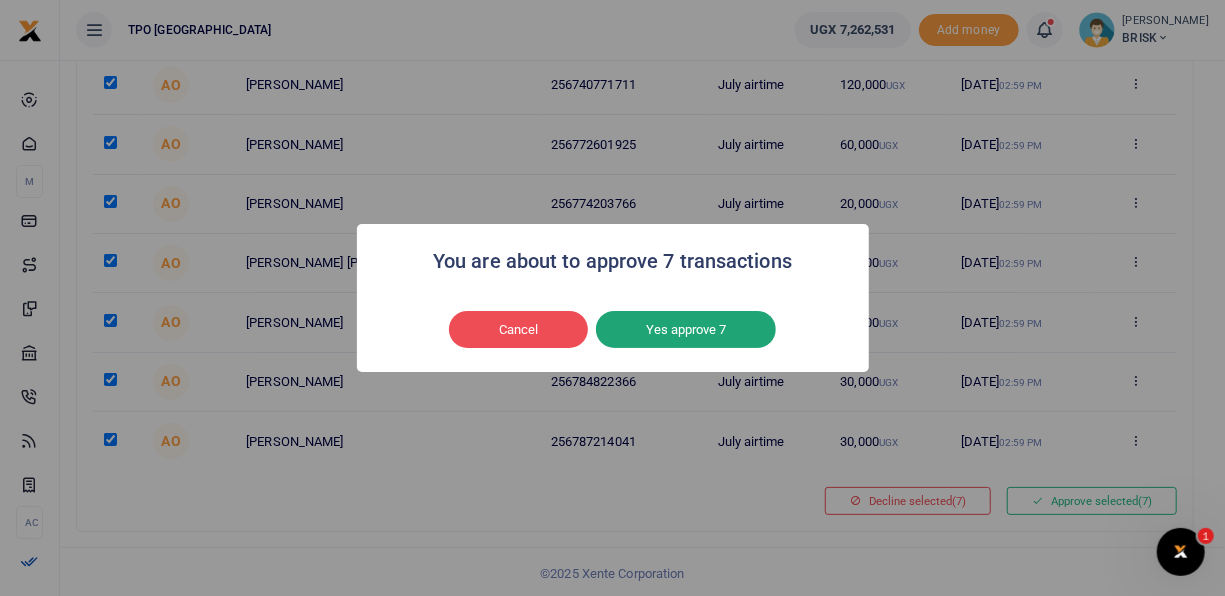 click on "Yes approve 7" at bounding box center (686, 330) 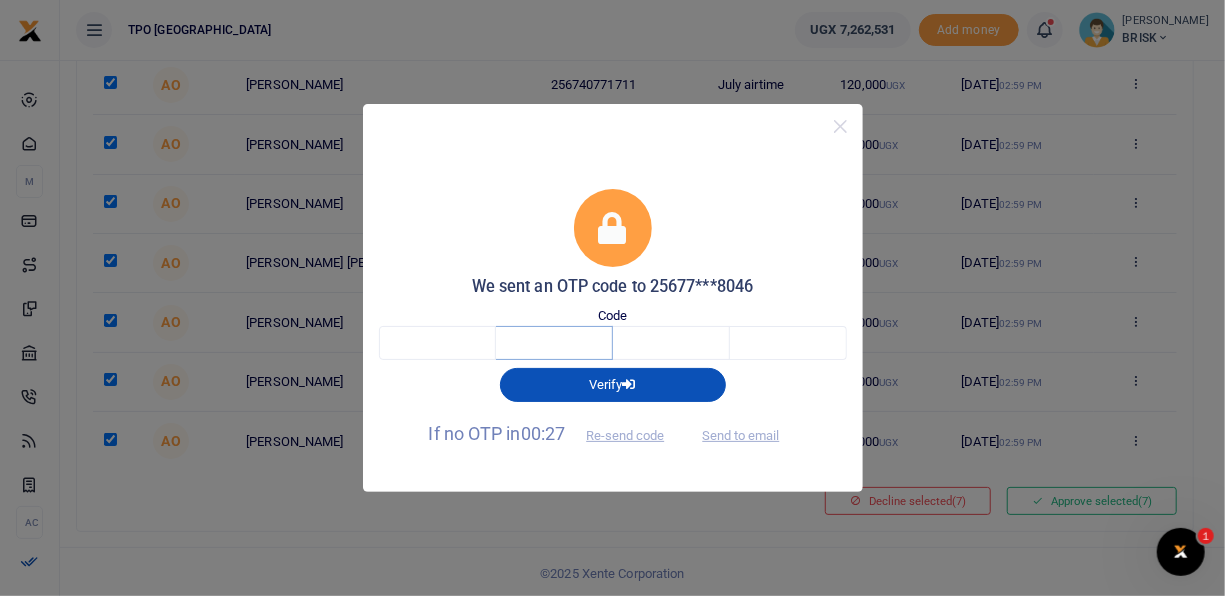 click at bounding box center [554, 343] 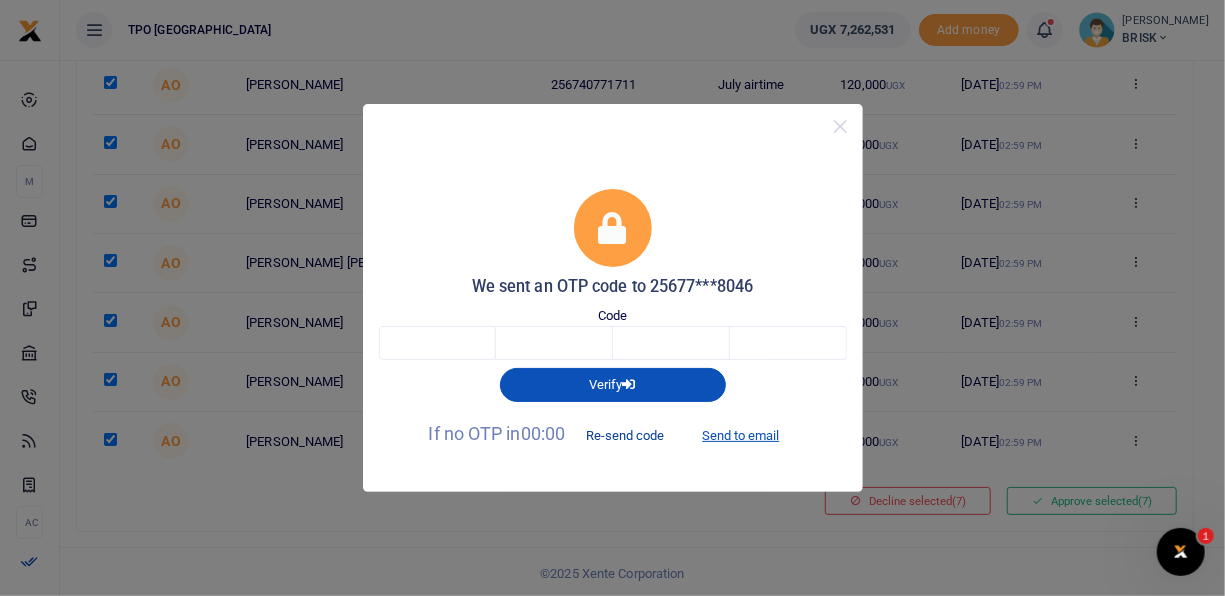 click on "Re-send code" at bounding box center [625, 435] 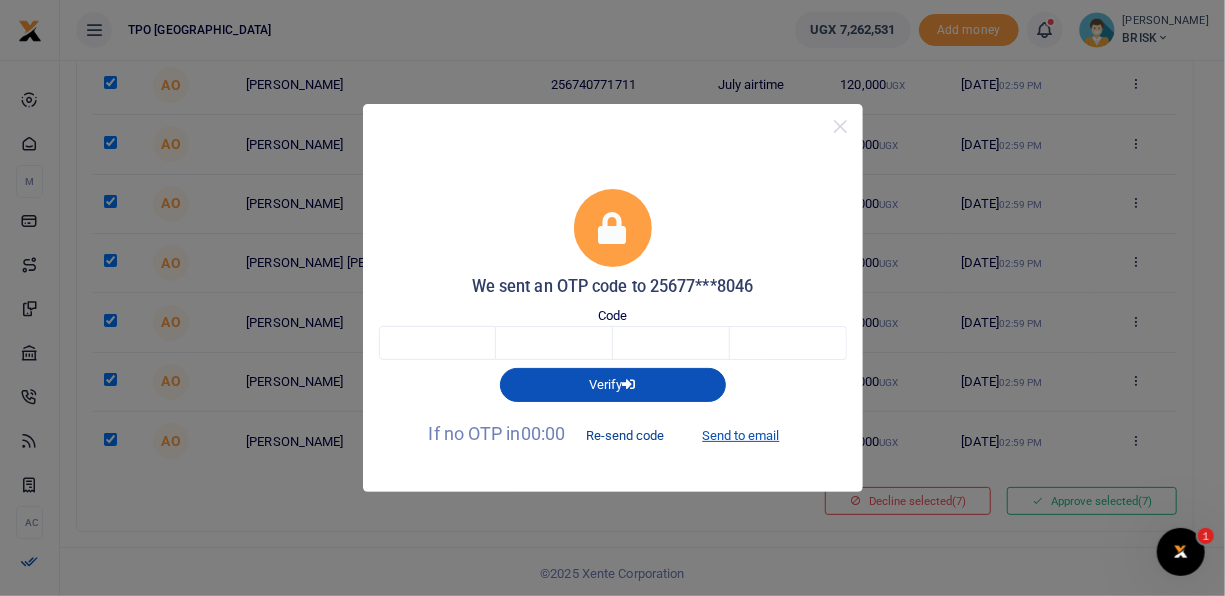 click on "Re-send code" at bounding box center [625, 435] 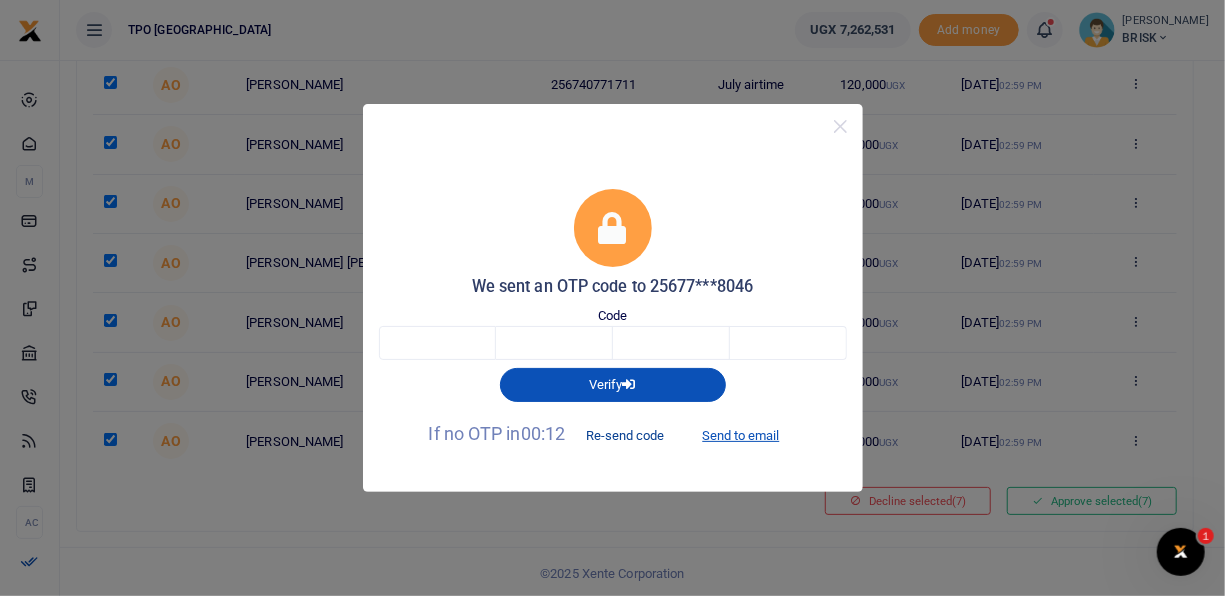 click on "Re-send code" at bounding box center (625, 435) 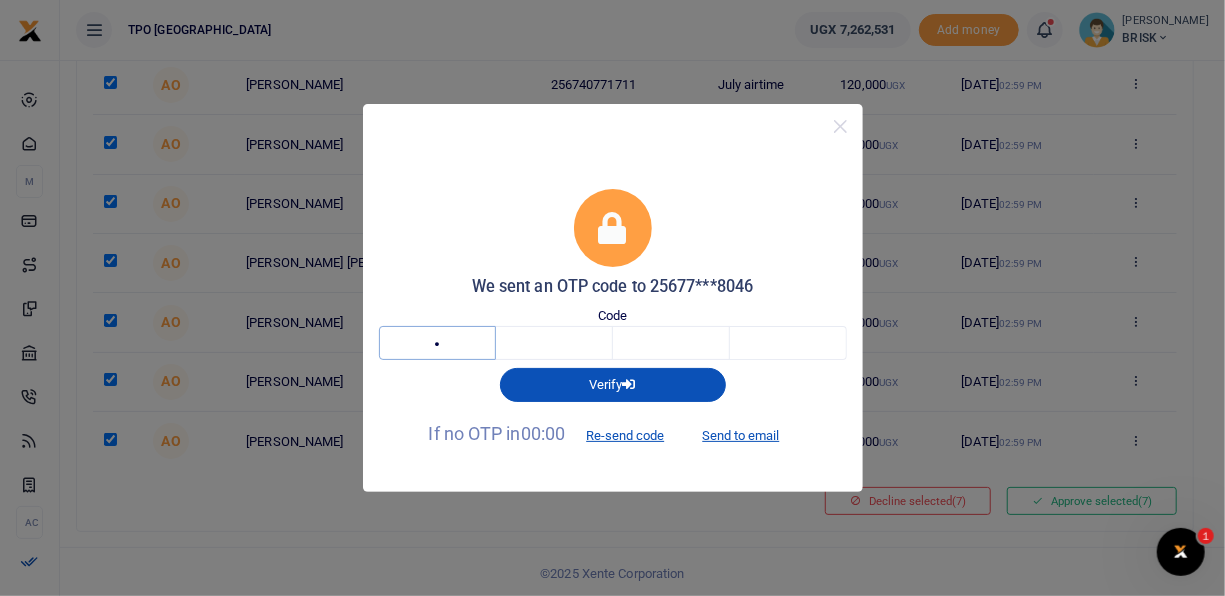 type on "4" 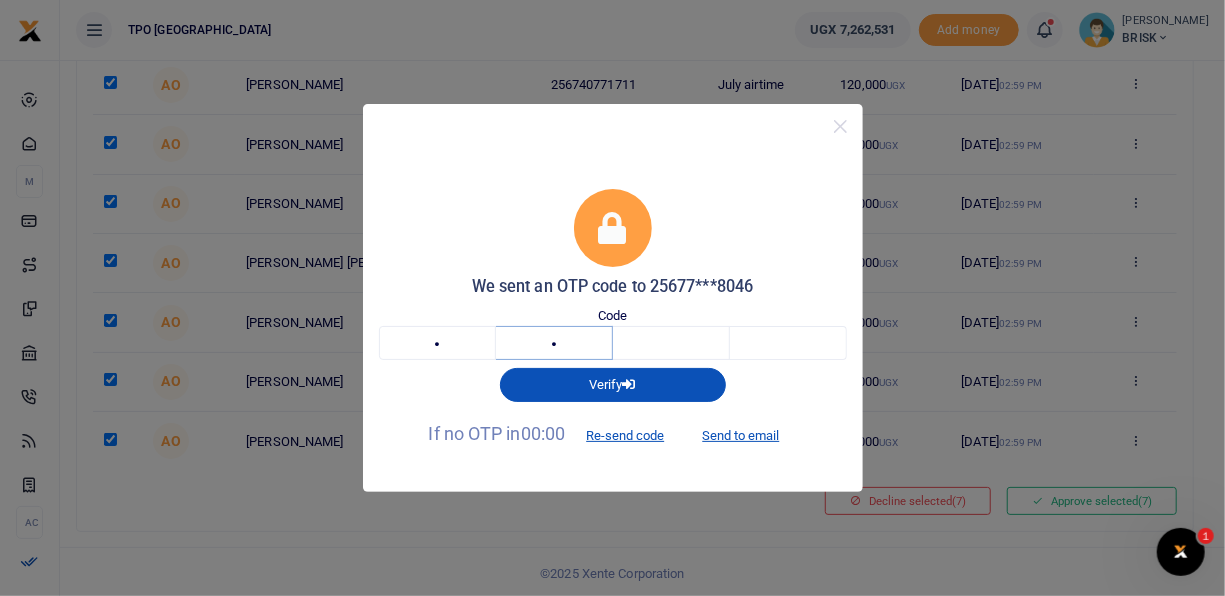 type on "0" 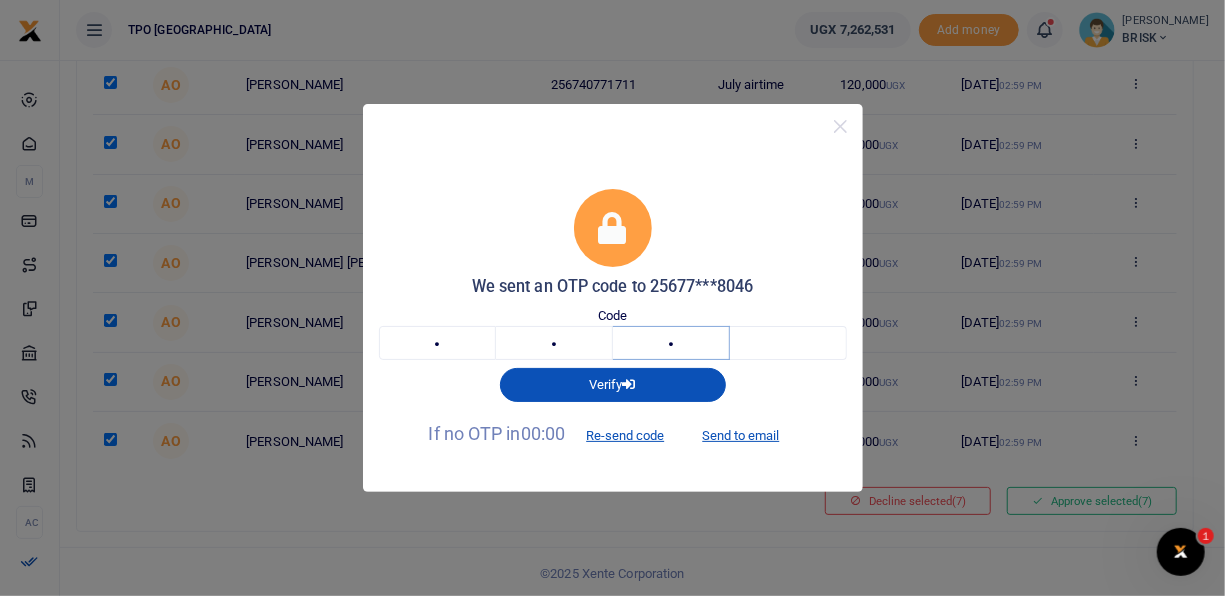 type on "8" 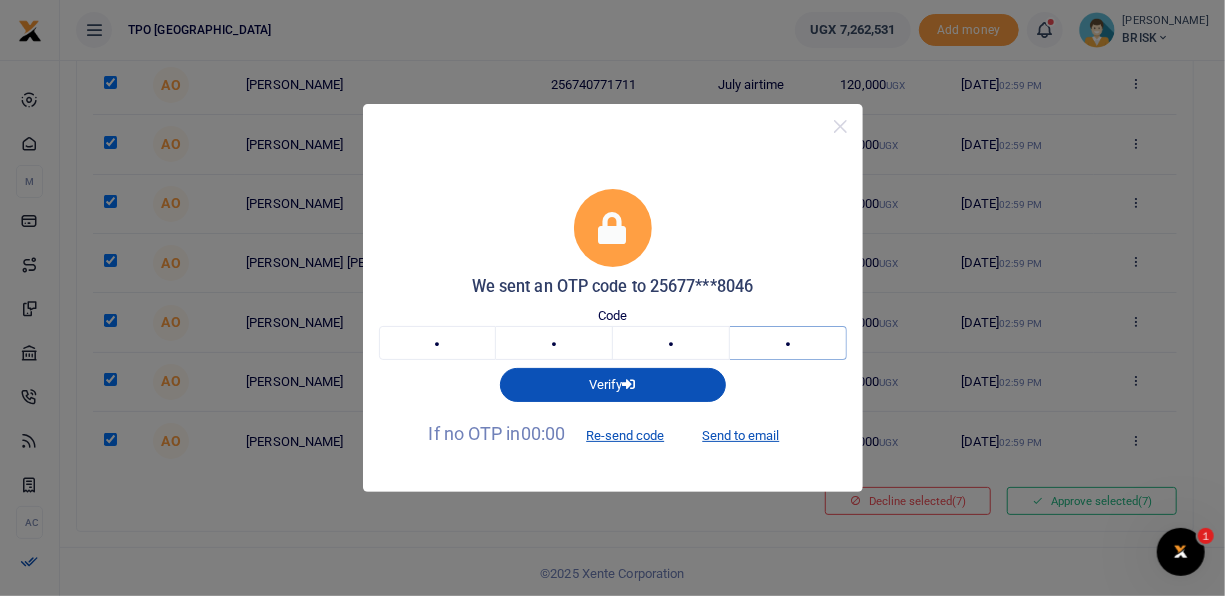 type on "0" 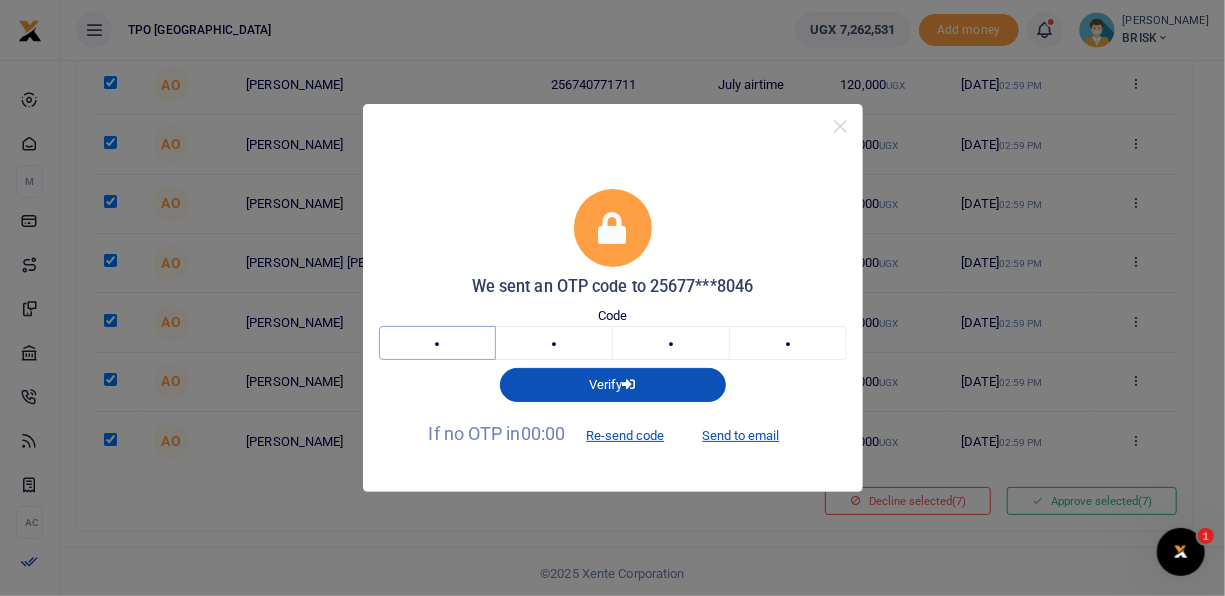 click on "4" at bounding box center (437, 343) 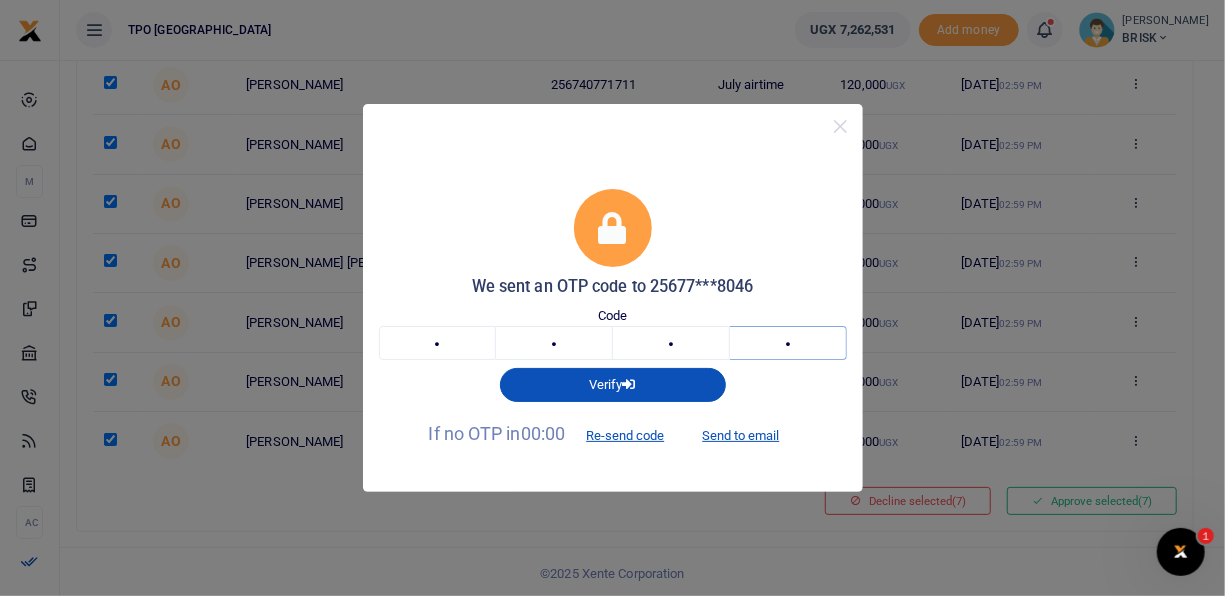 click on "0" at bounding box center (788, 343) 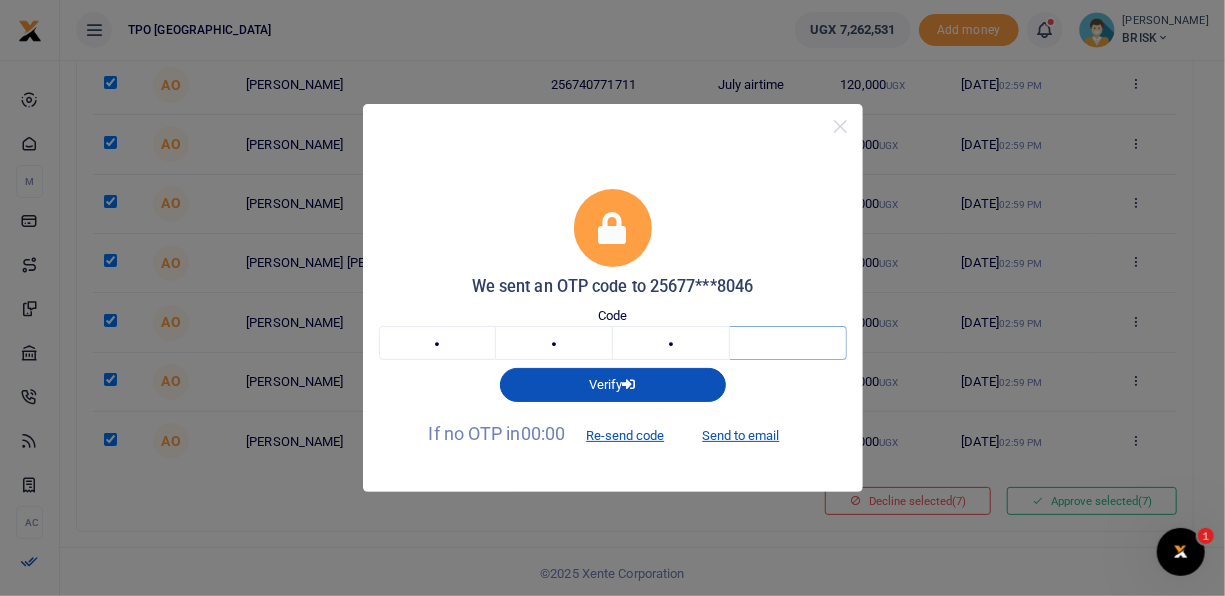 type 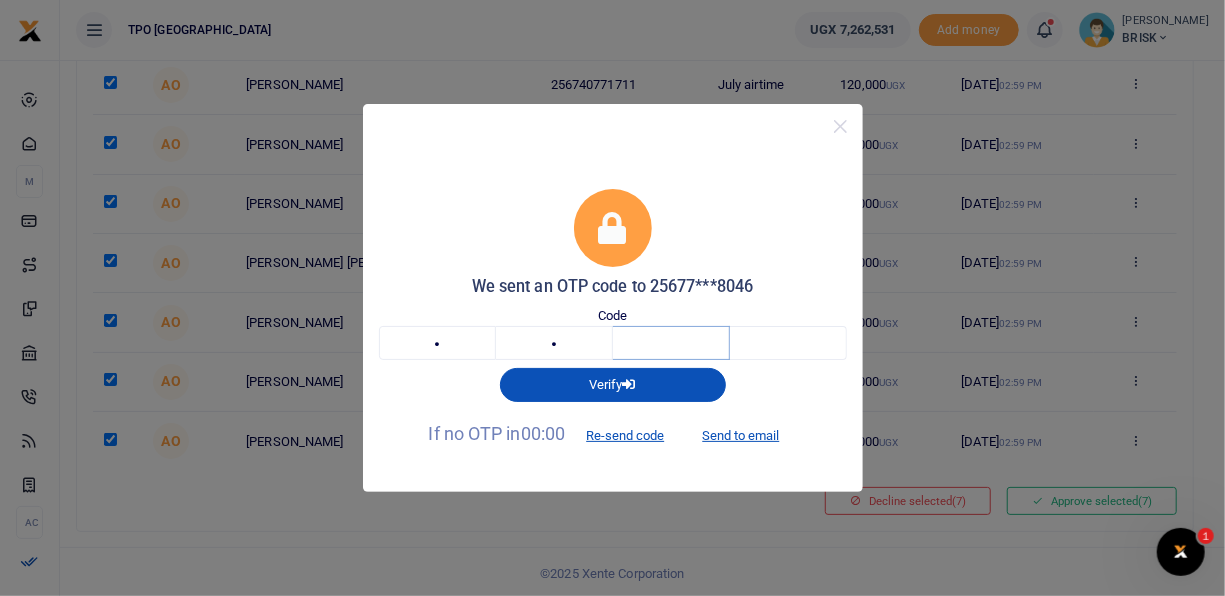 type 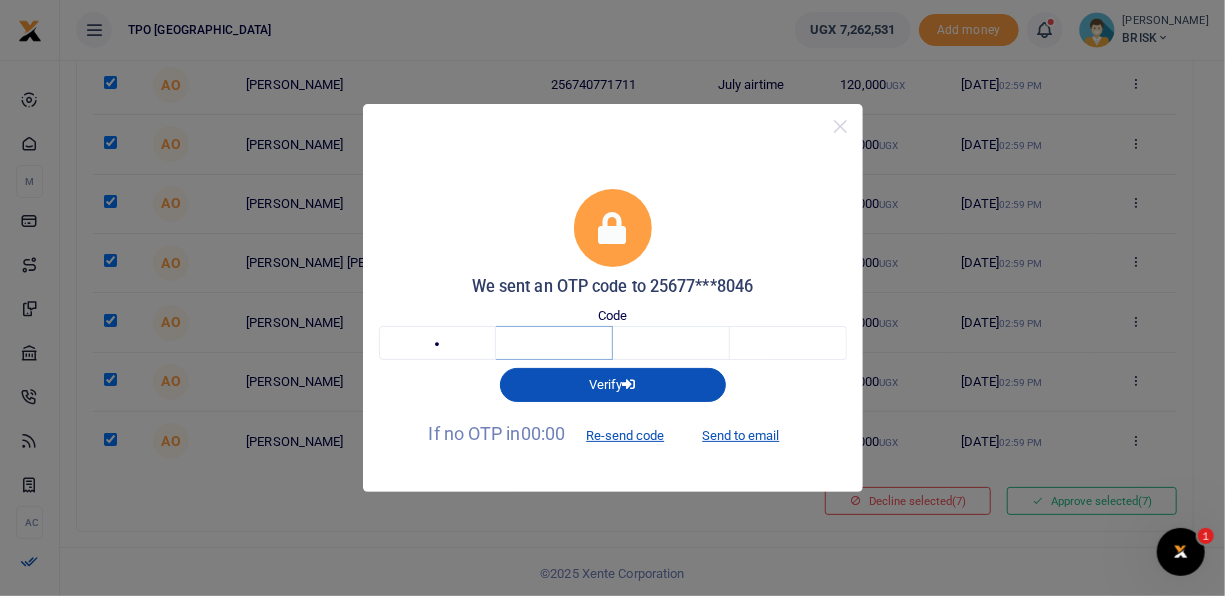 type 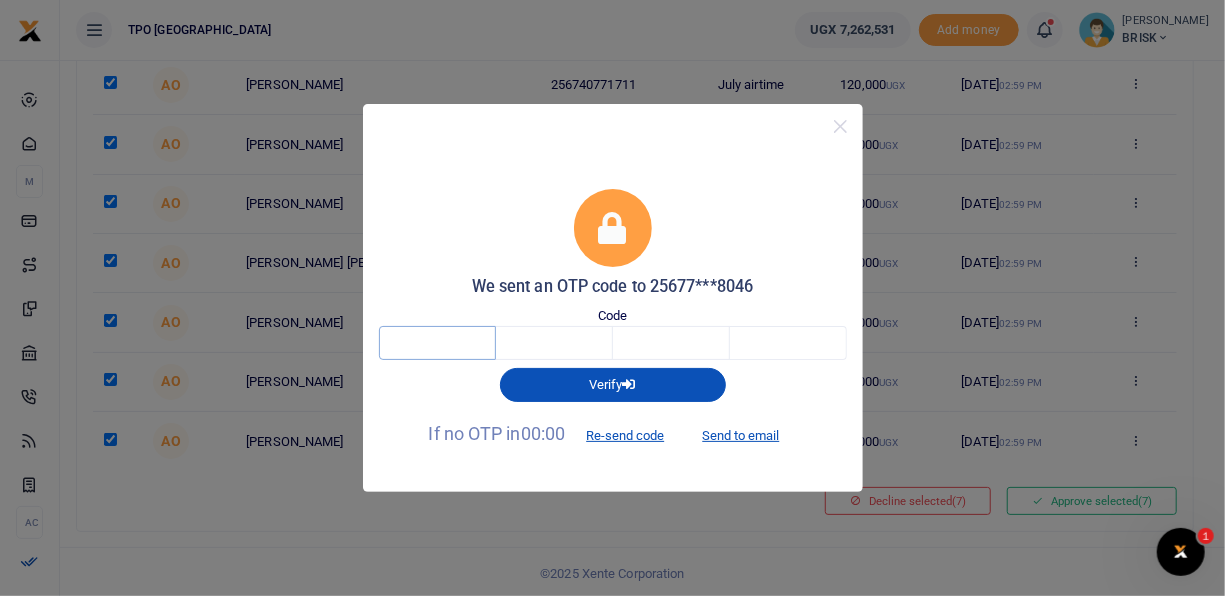 type on "4" 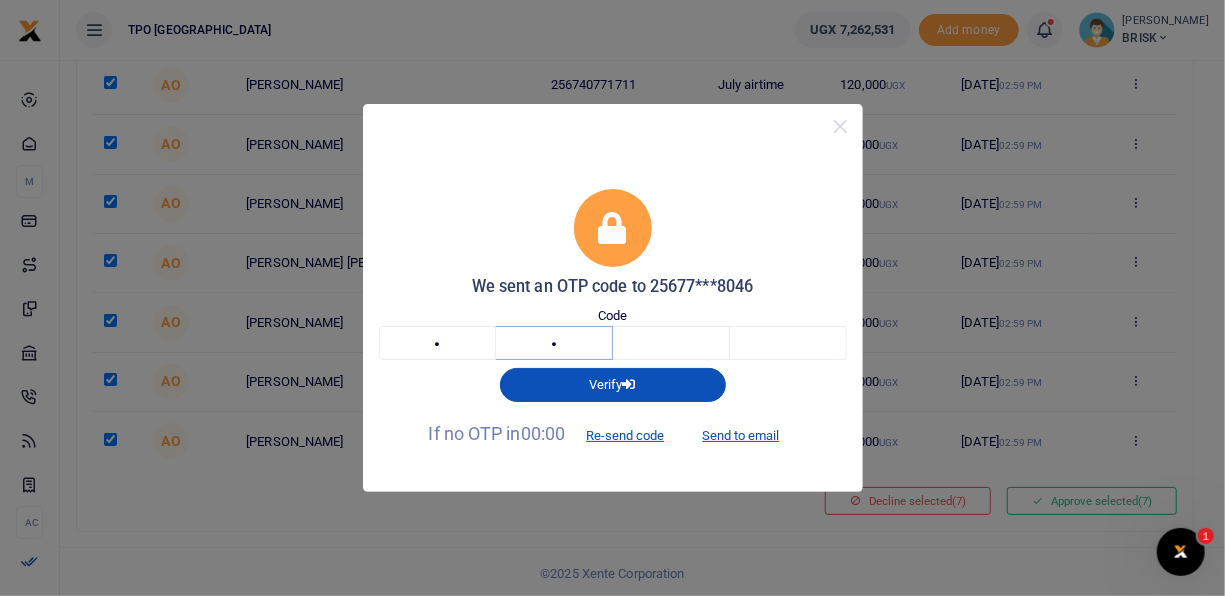 type on "0" 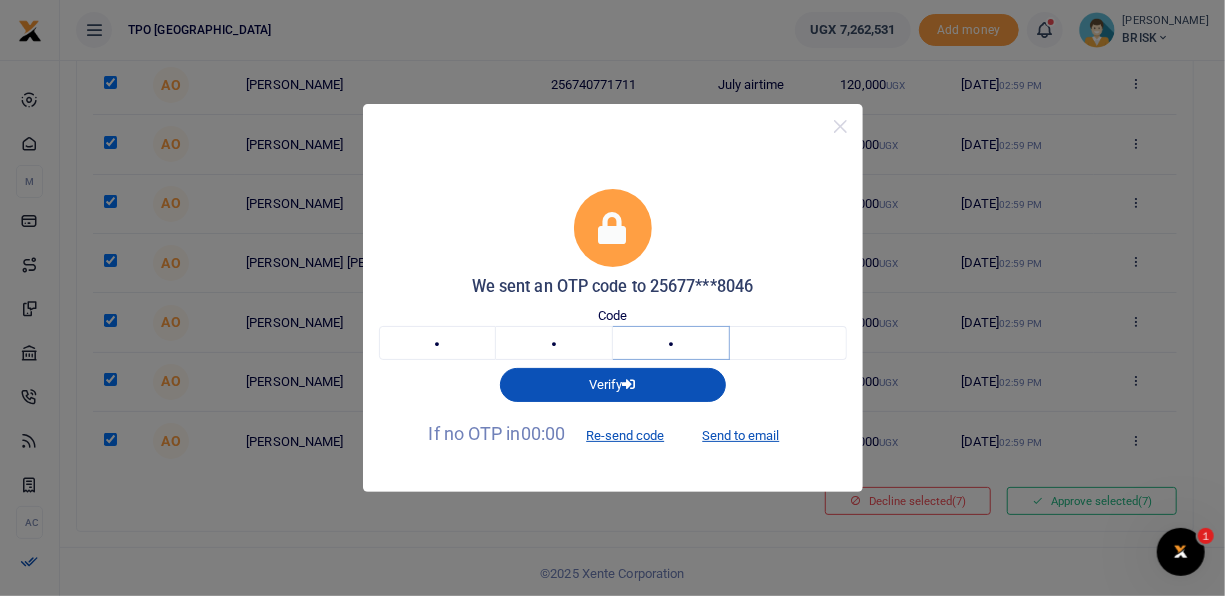 type on "8" 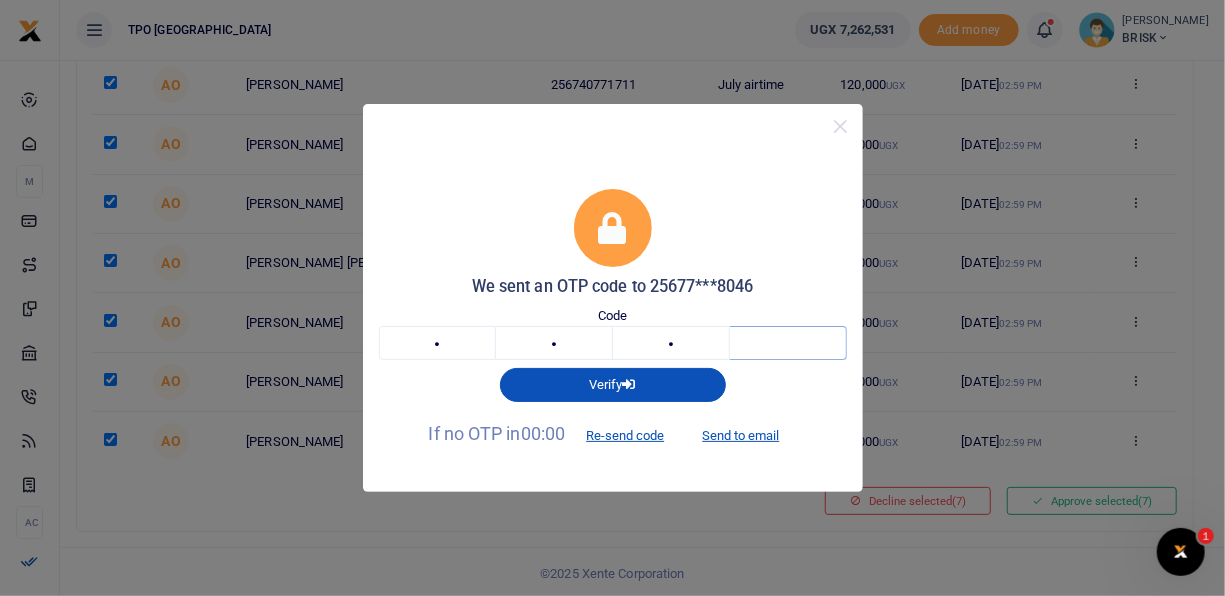 type on "0" 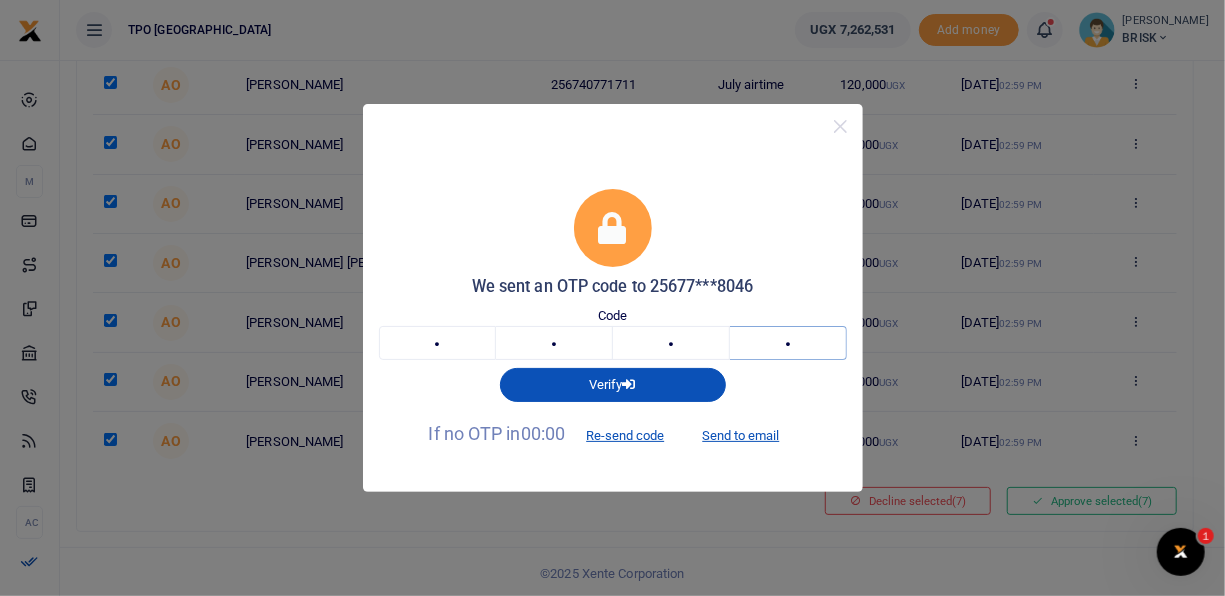 type 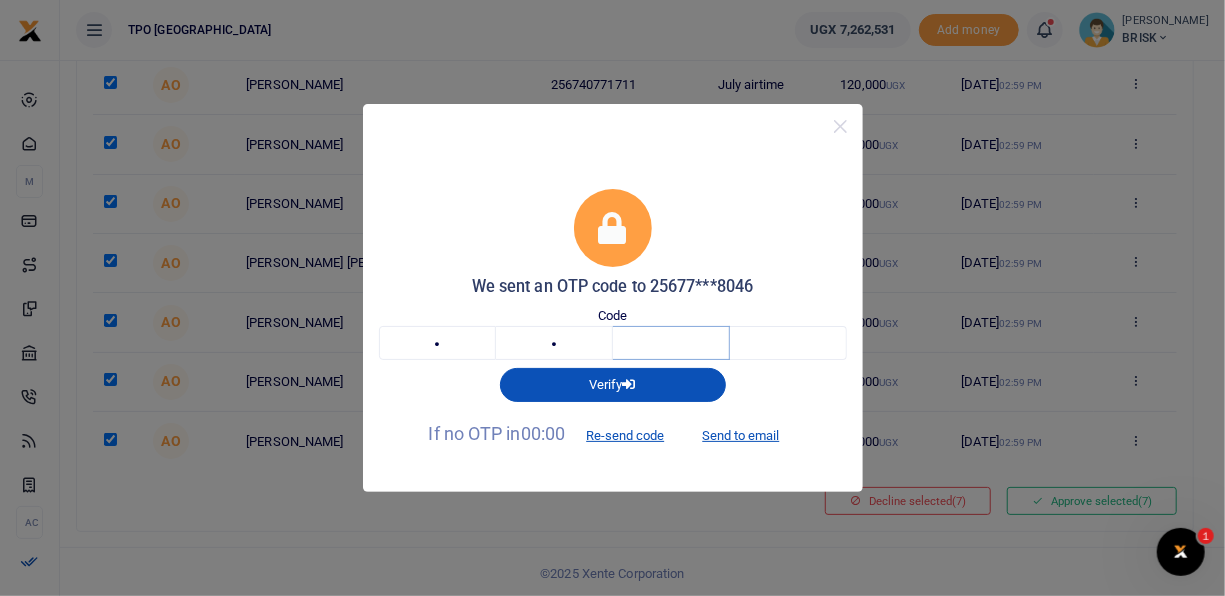 type 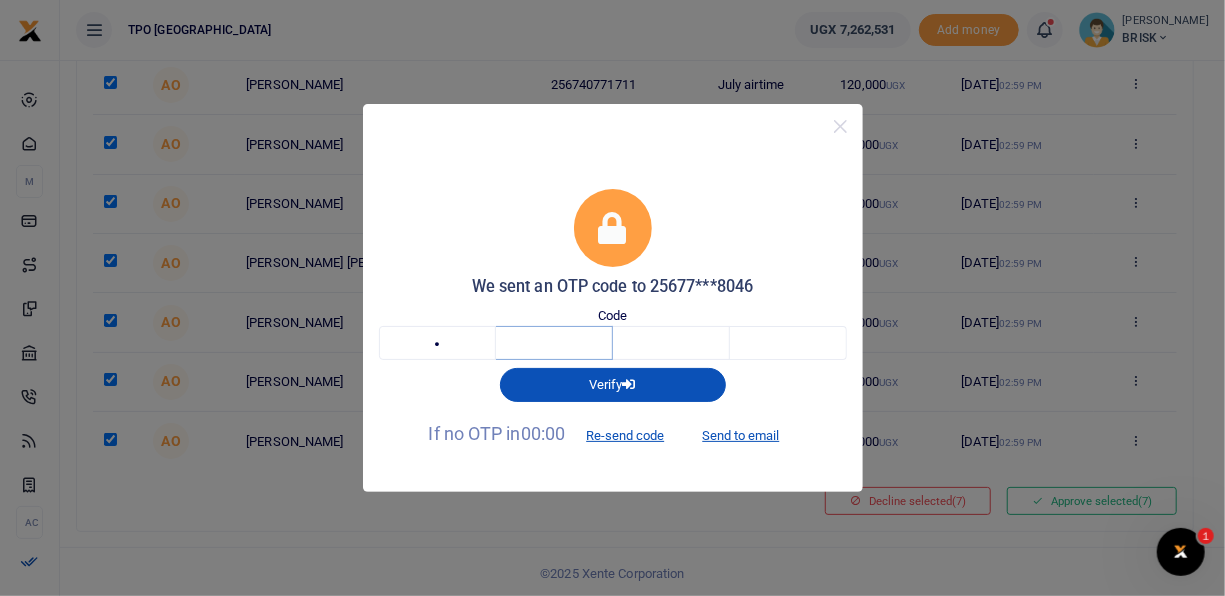 type 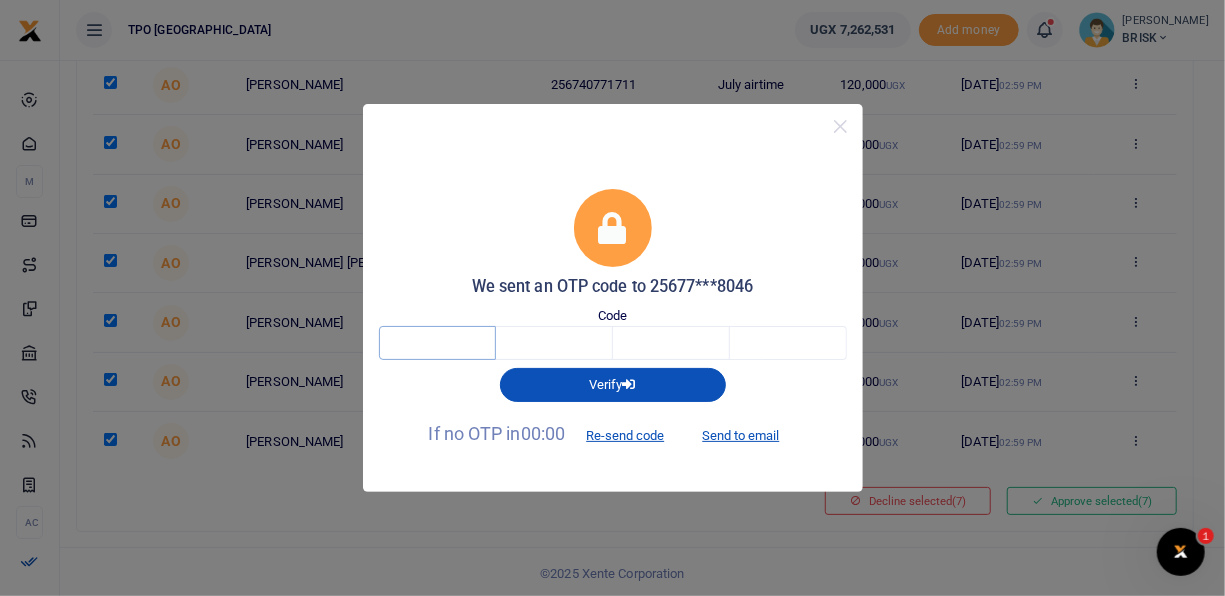 type 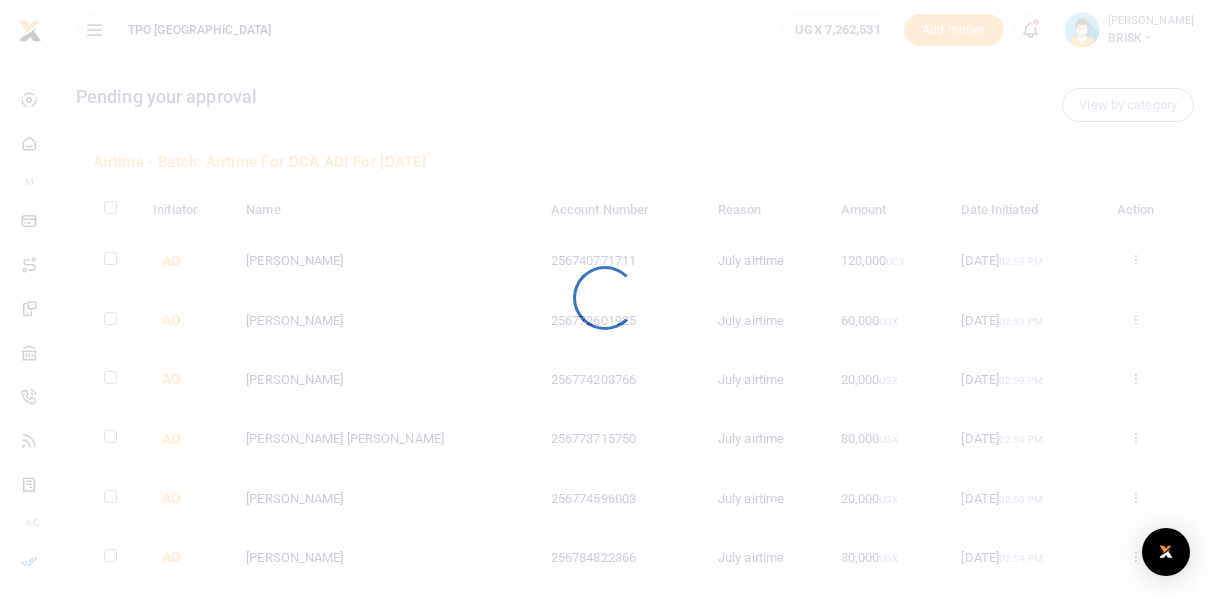 scroll, scrollTop: 0, scrollLeft: 0, axis: both 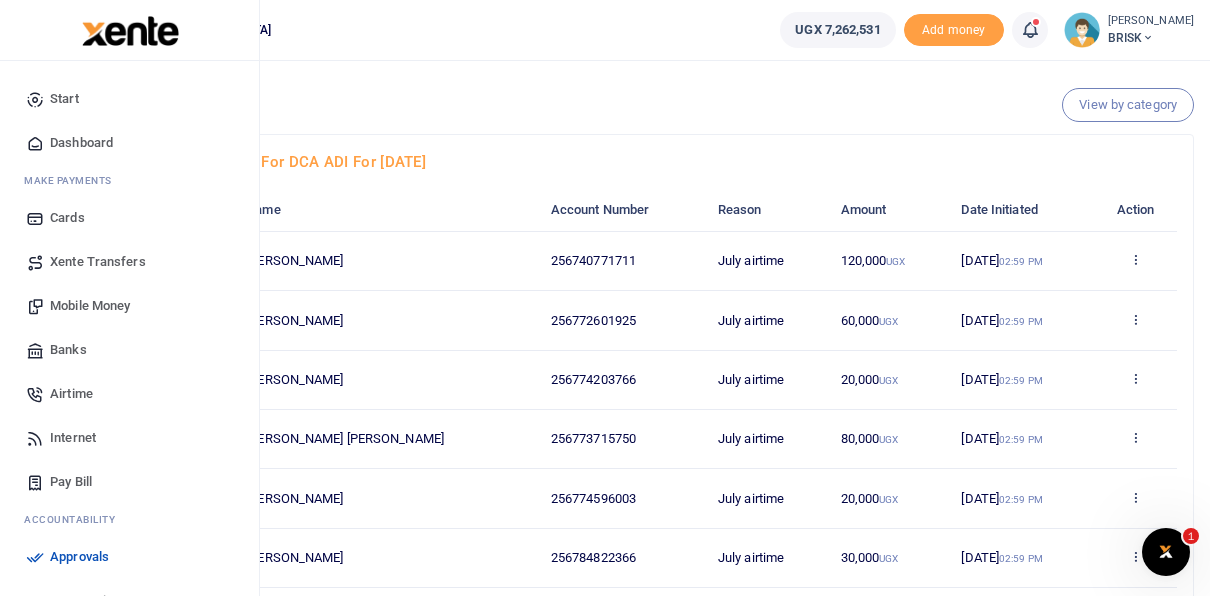 click on "Approvals" at bounding box center (79, 557) 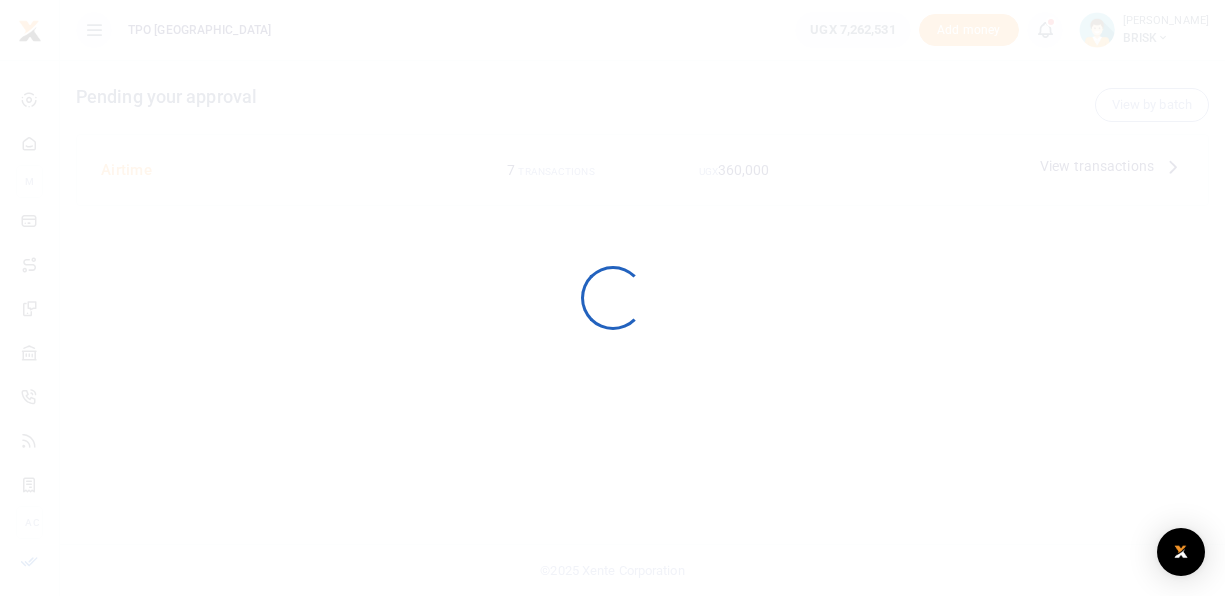 scroll, scrollTop: 0, scrollLeft: 0, axis: both 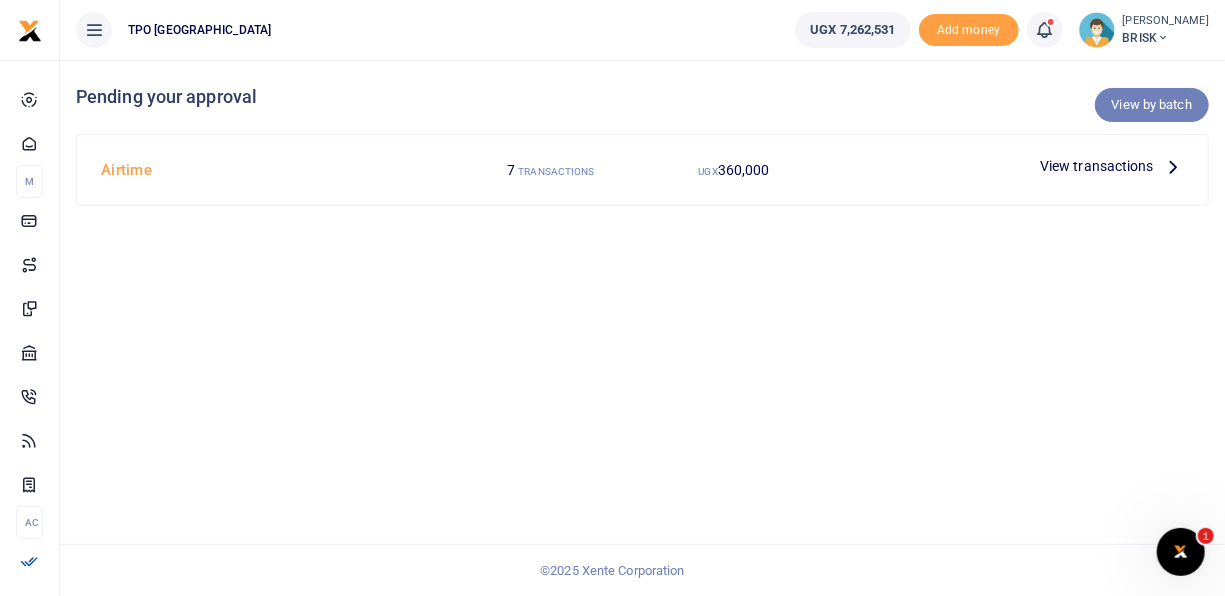 click on "View by batch" at bounding box center (1152, 105) 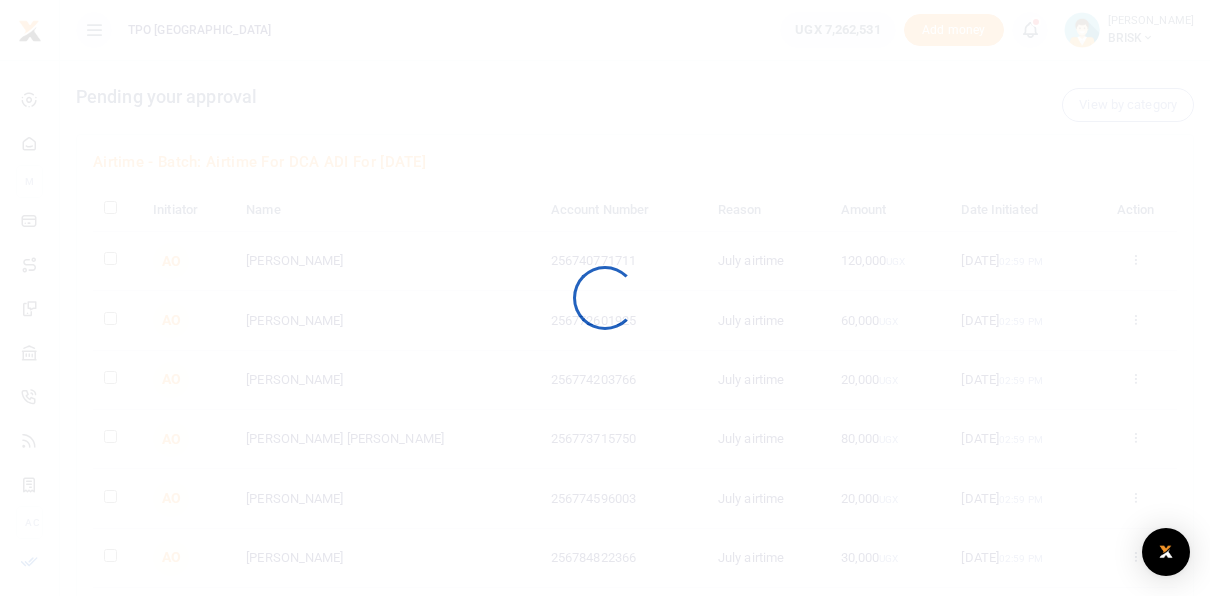 scroll, scrollTop: 0, scrollLeft: 0, axis: both 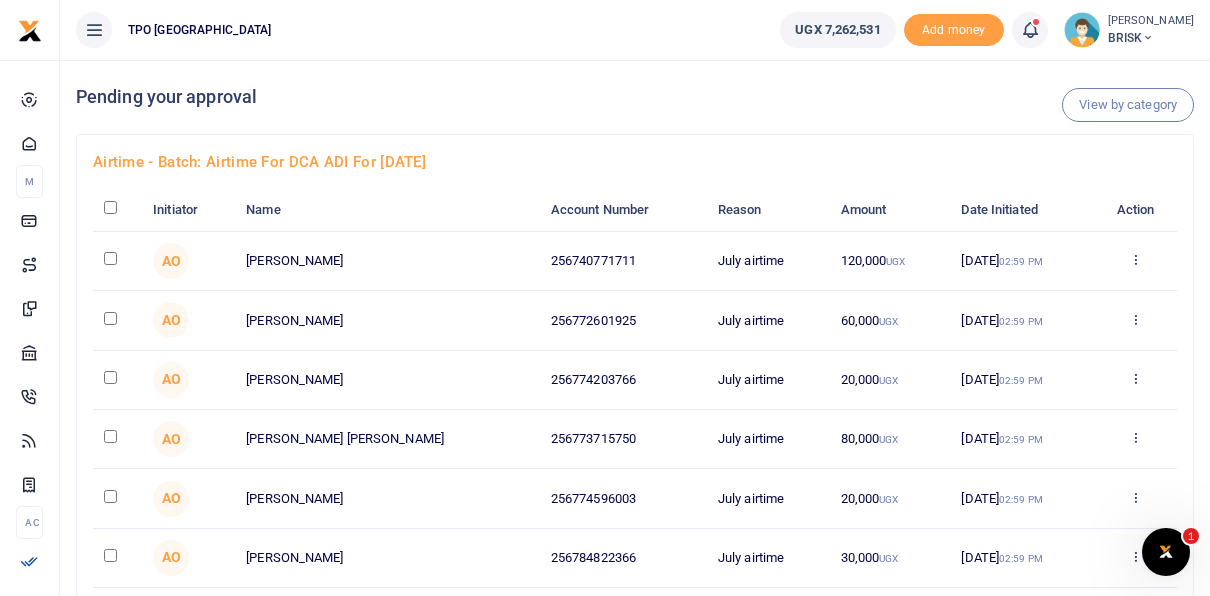 click at bounding box center (110, 207) 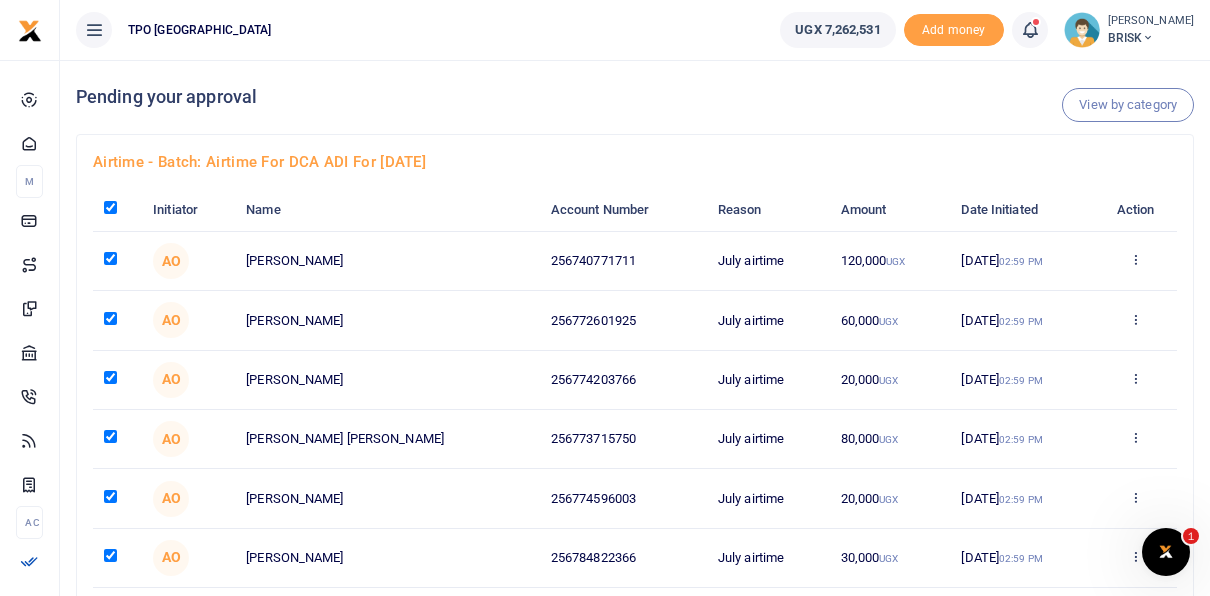 checkbox on "true" 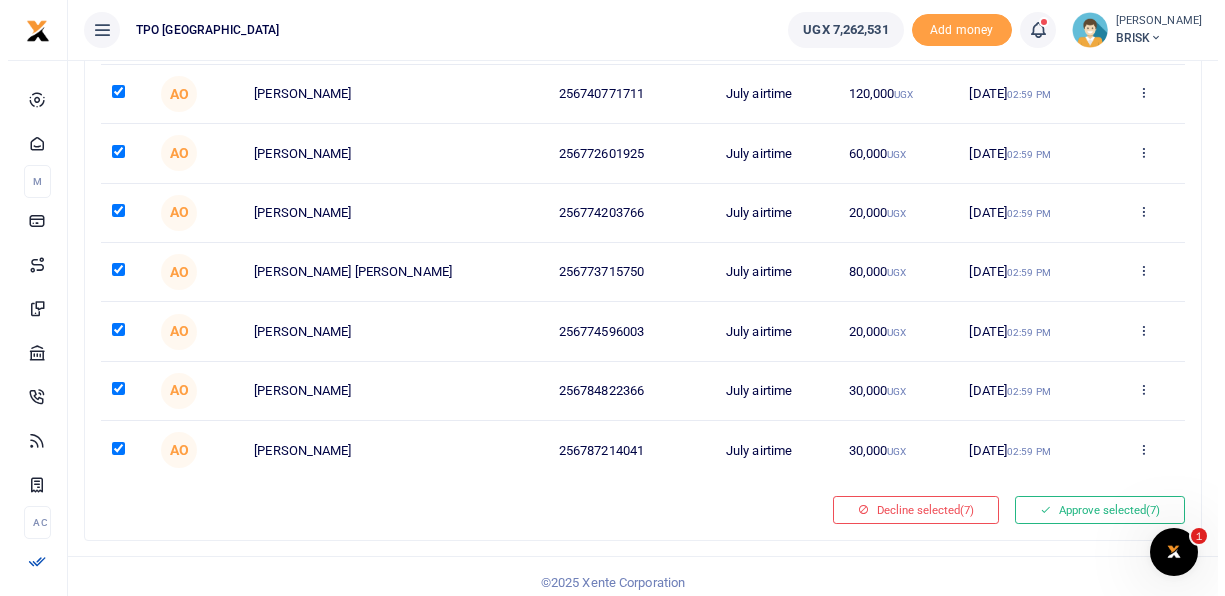 scroll, scrollTop: 176, scrollLeft: 0, axis: vertical 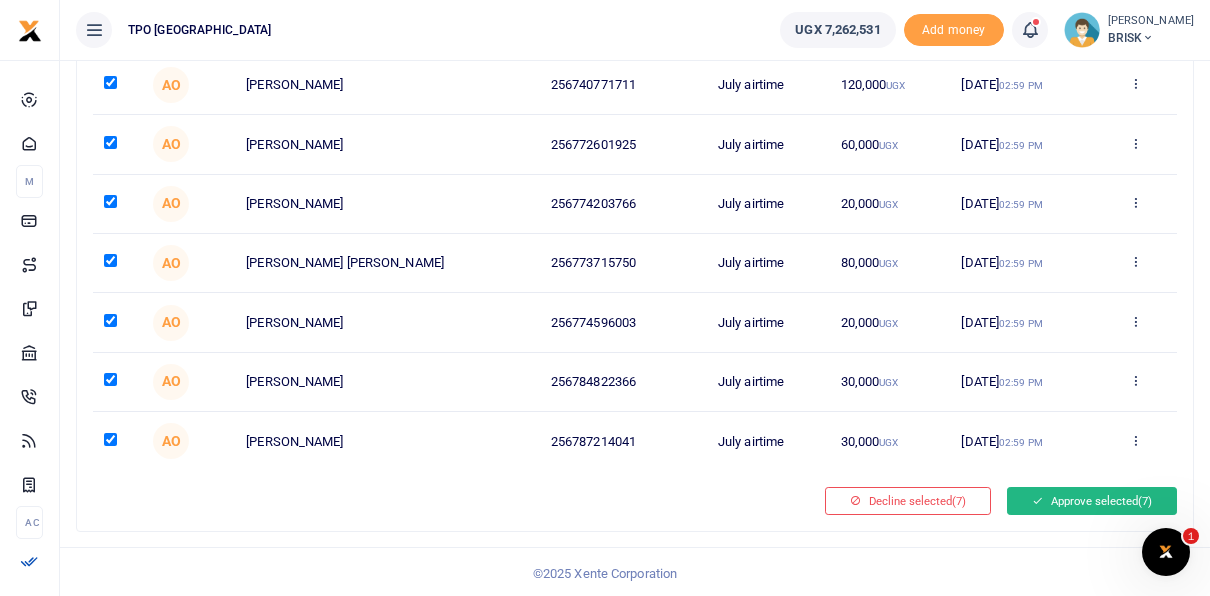 click on "Approve selected  (7)" at bounding box center [1092, 501] 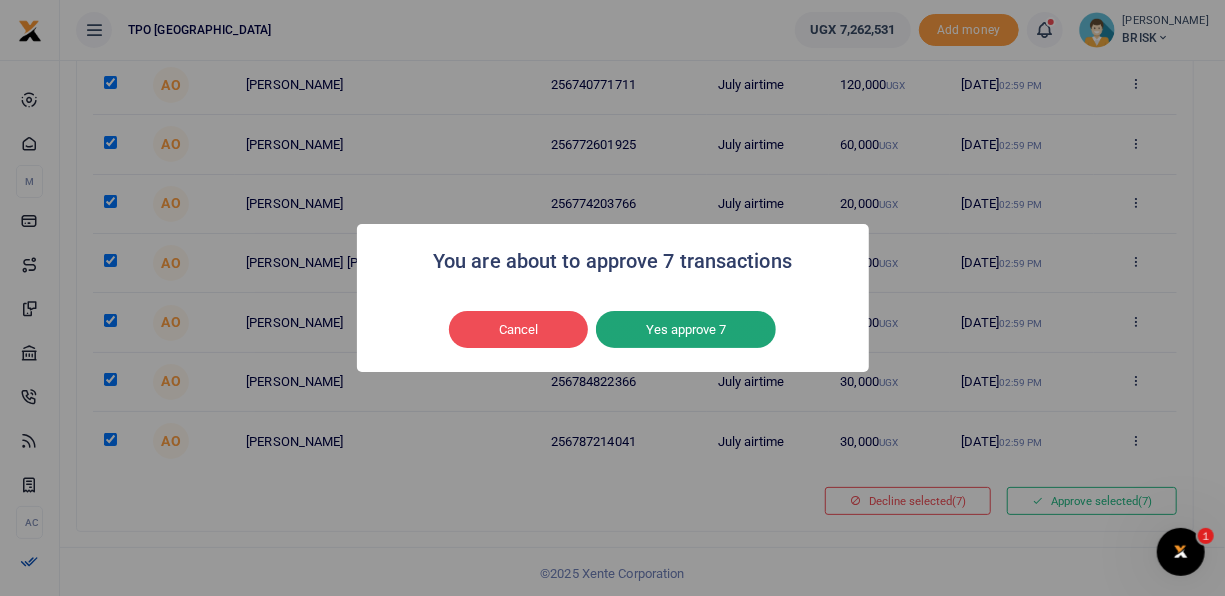 click on "Yes approve 7" at bounding box center [686, 330] 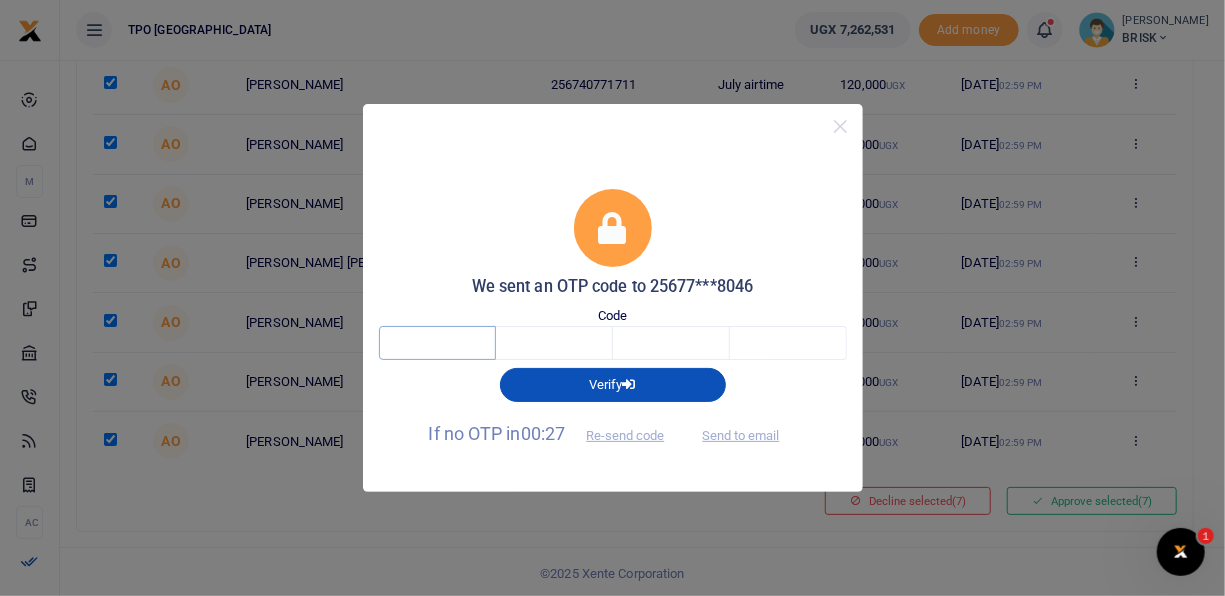 click at bounding box center (437, 343) 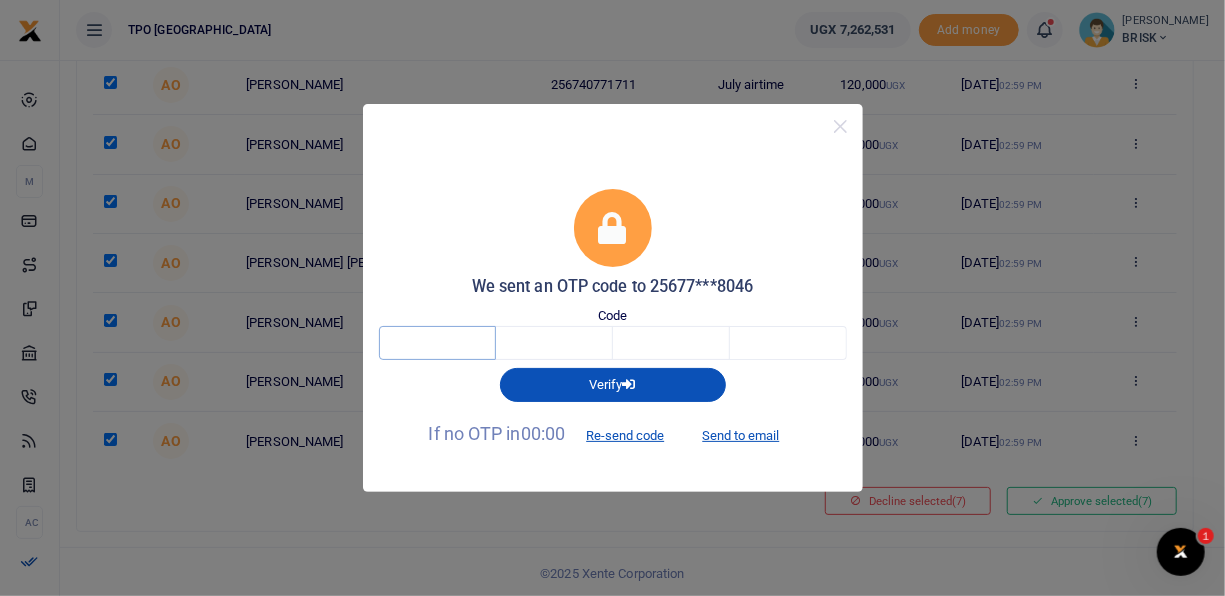 click at bounding box center (437, 343) 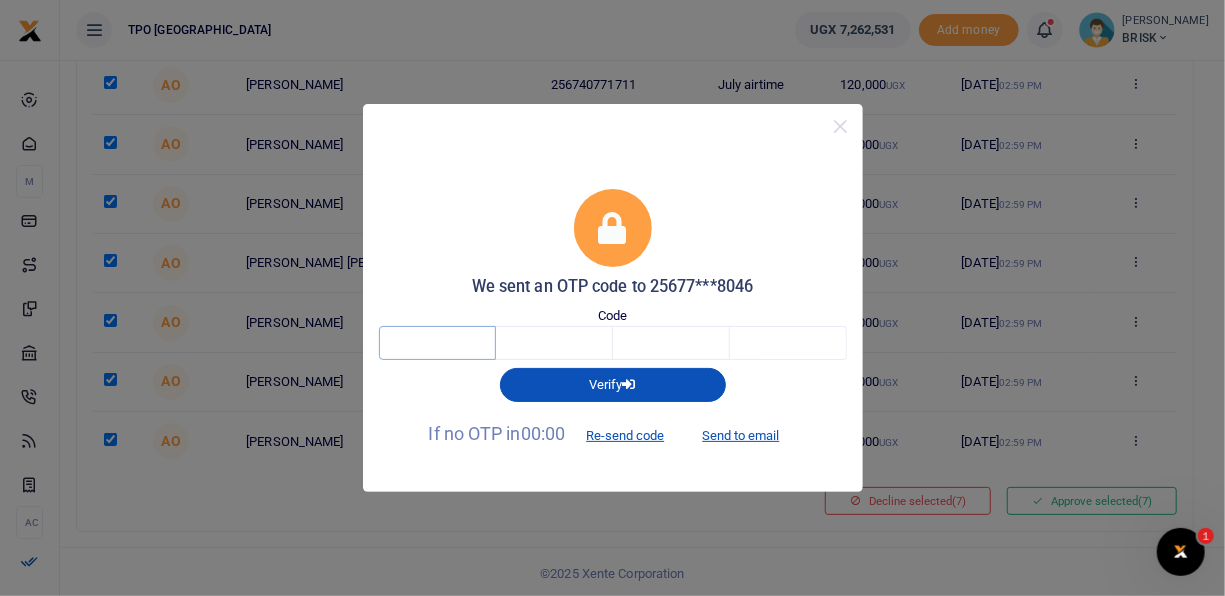 click at bounding box center [437, 343] 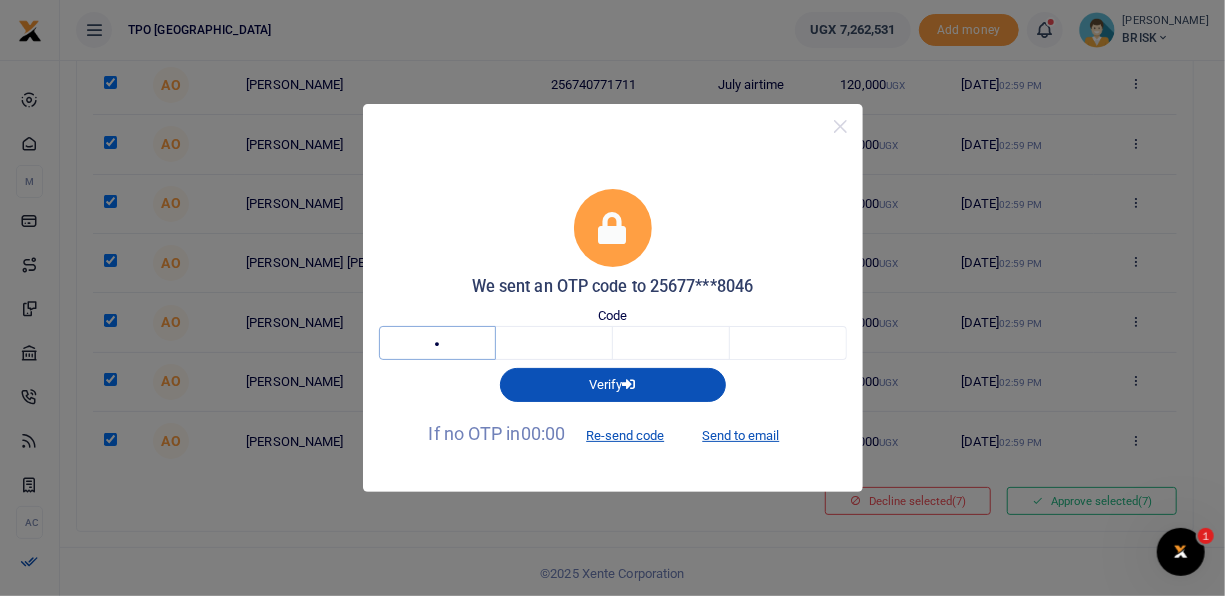 type on "5" 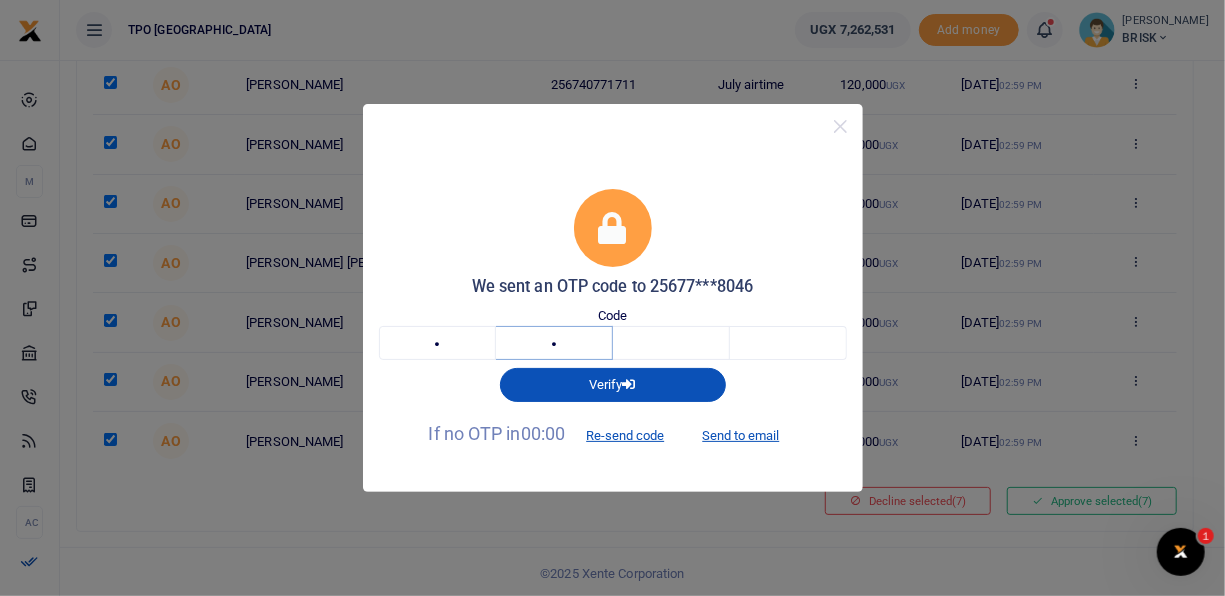 type on "3" 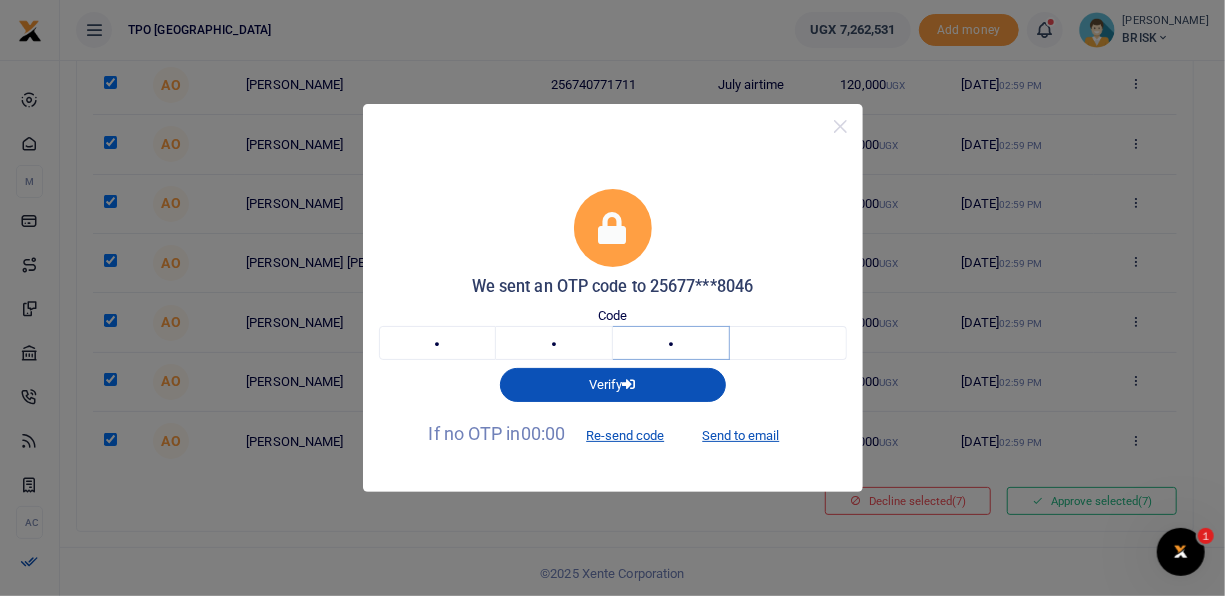 type on "4" 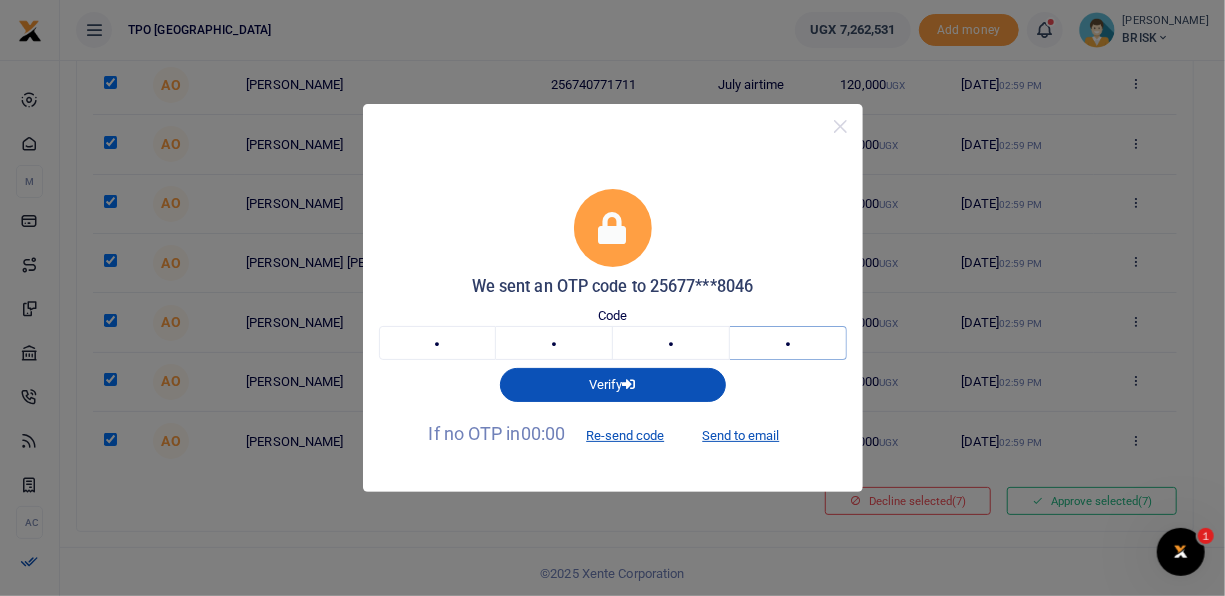 type on "7" 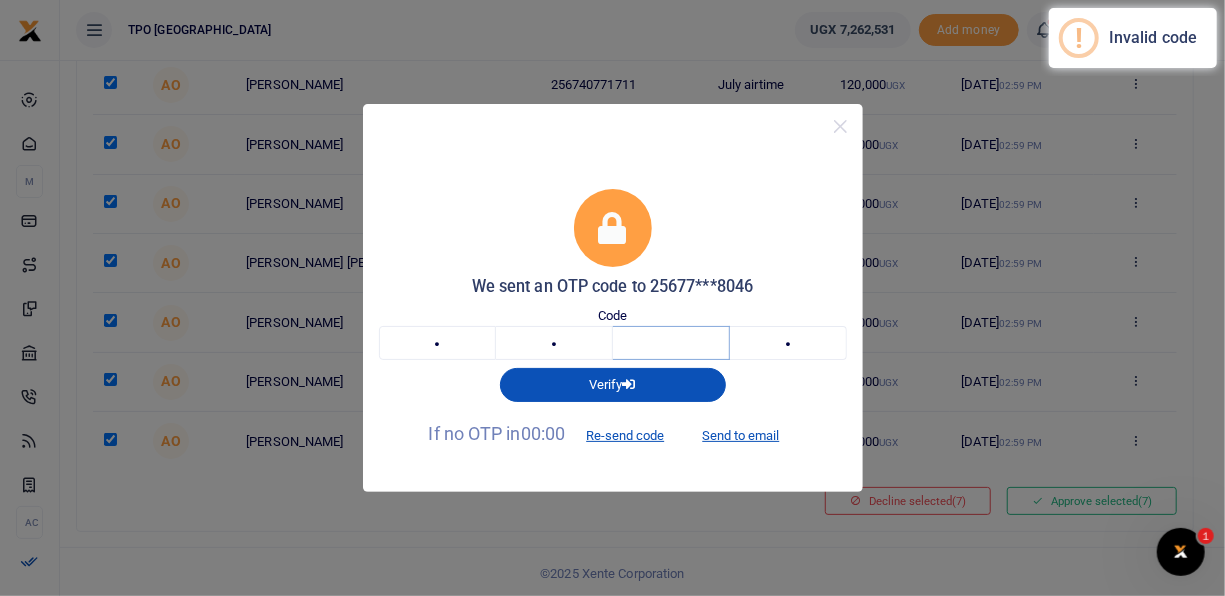 type 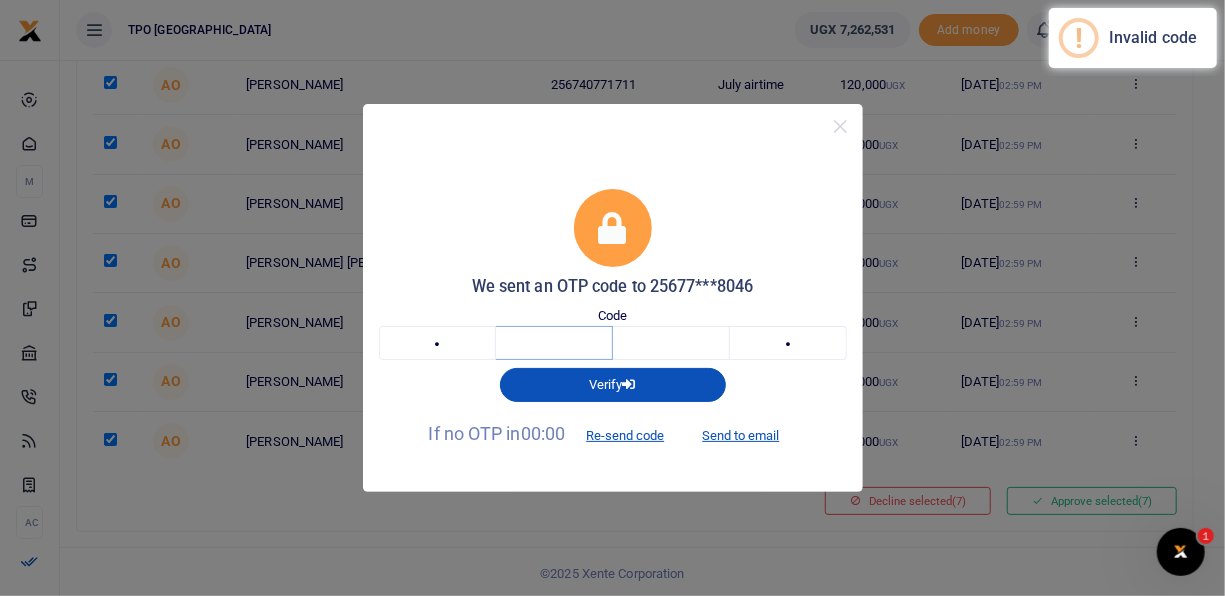 type 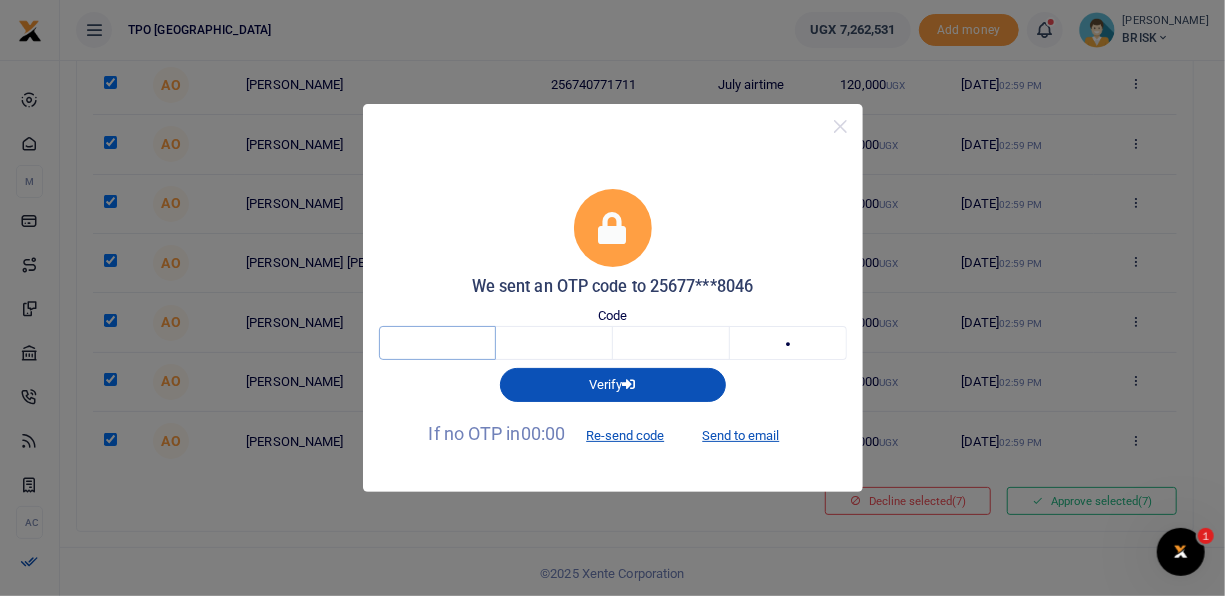 type 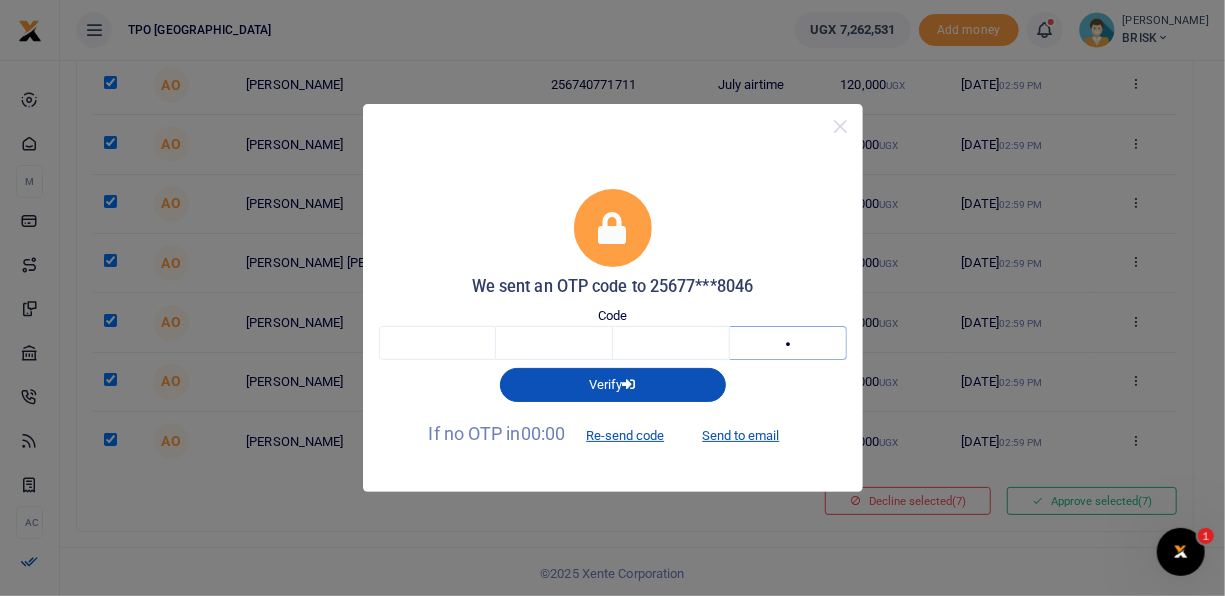click on "7" at bounding box center (788, 343) 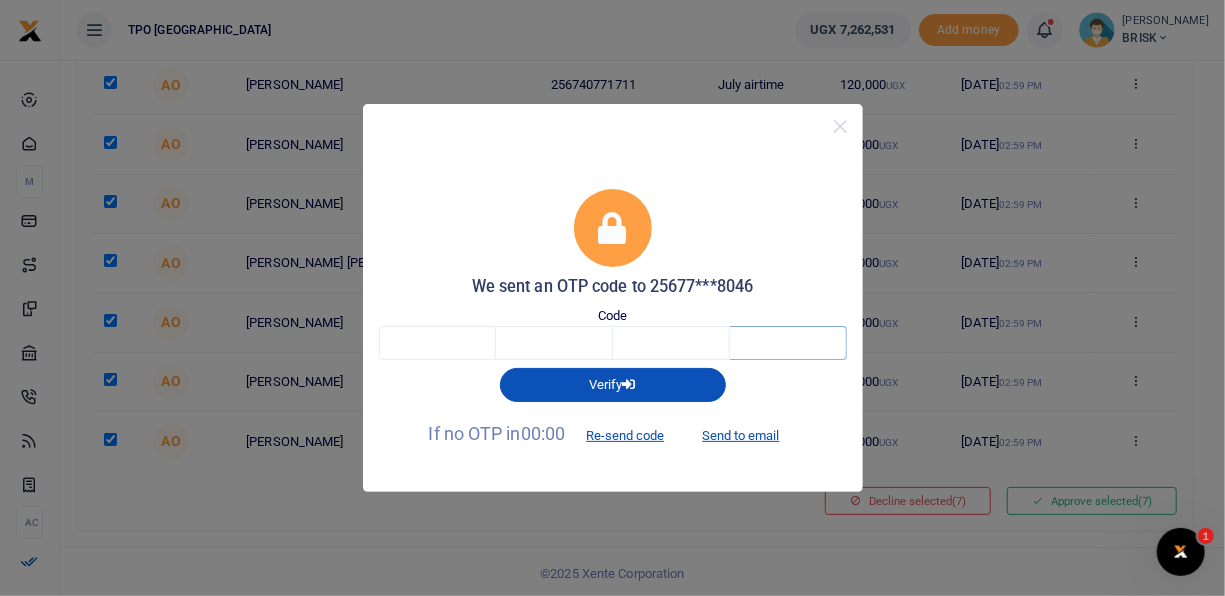 type 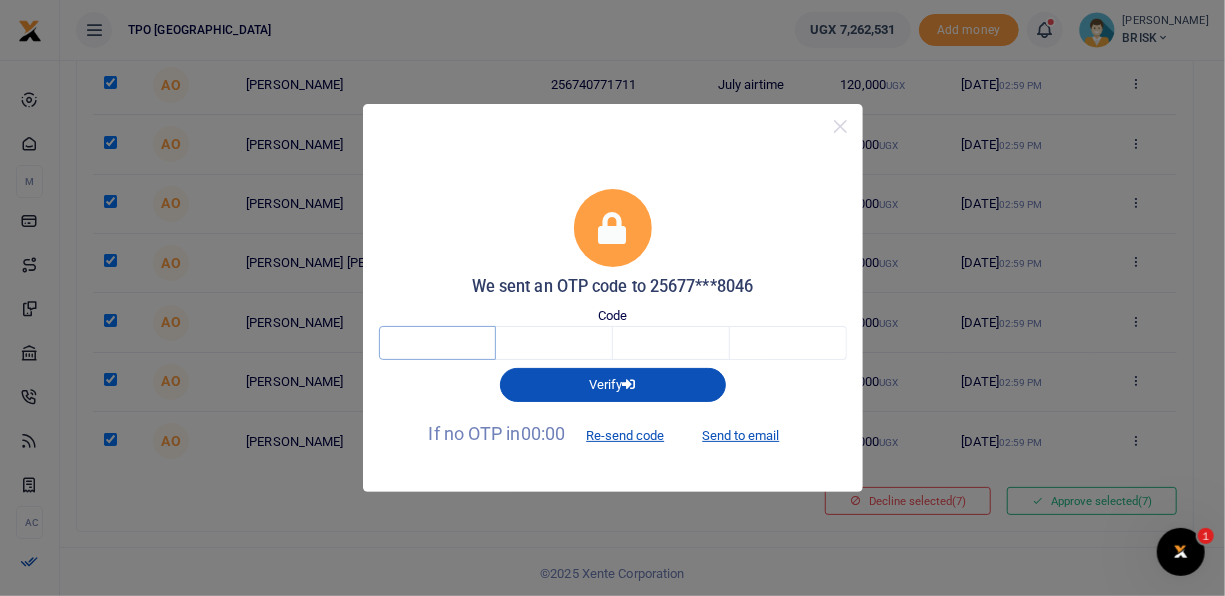click at bounding box center [437, 343] 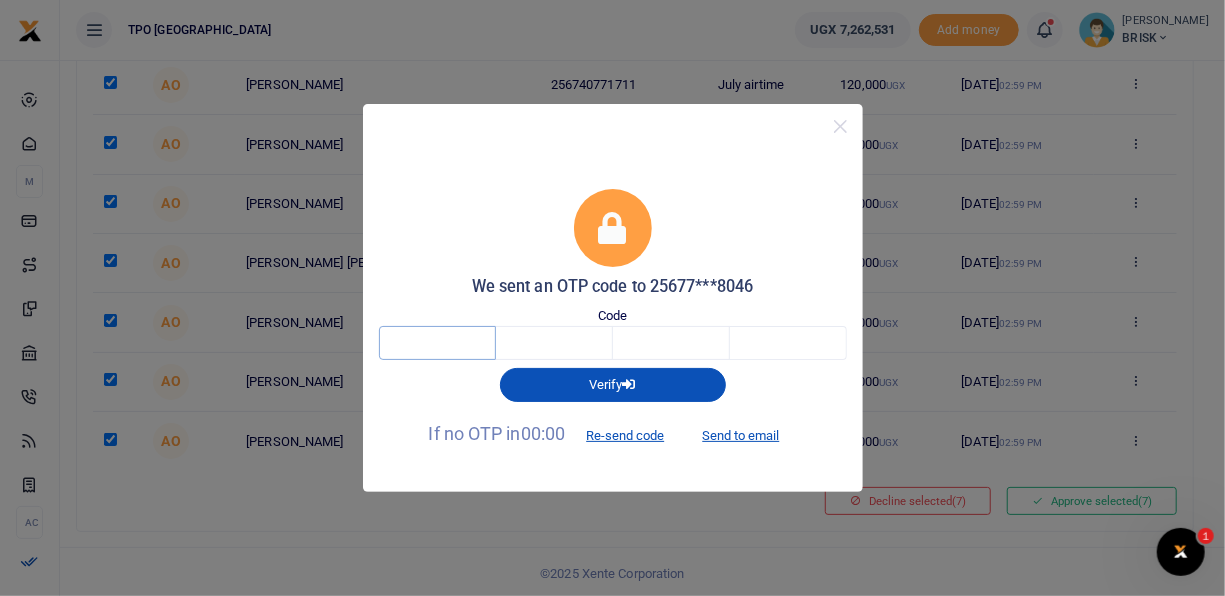 click at bounding box center [437, 343] 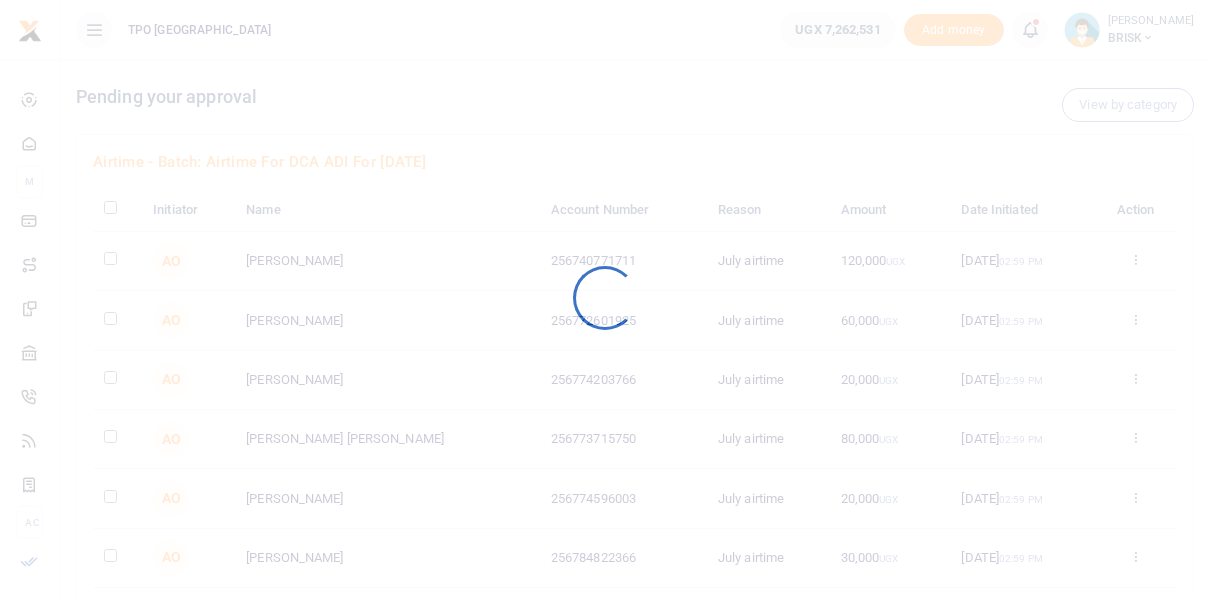 scroll, scrollTop: 0, scrollLeft: 0, axis: both 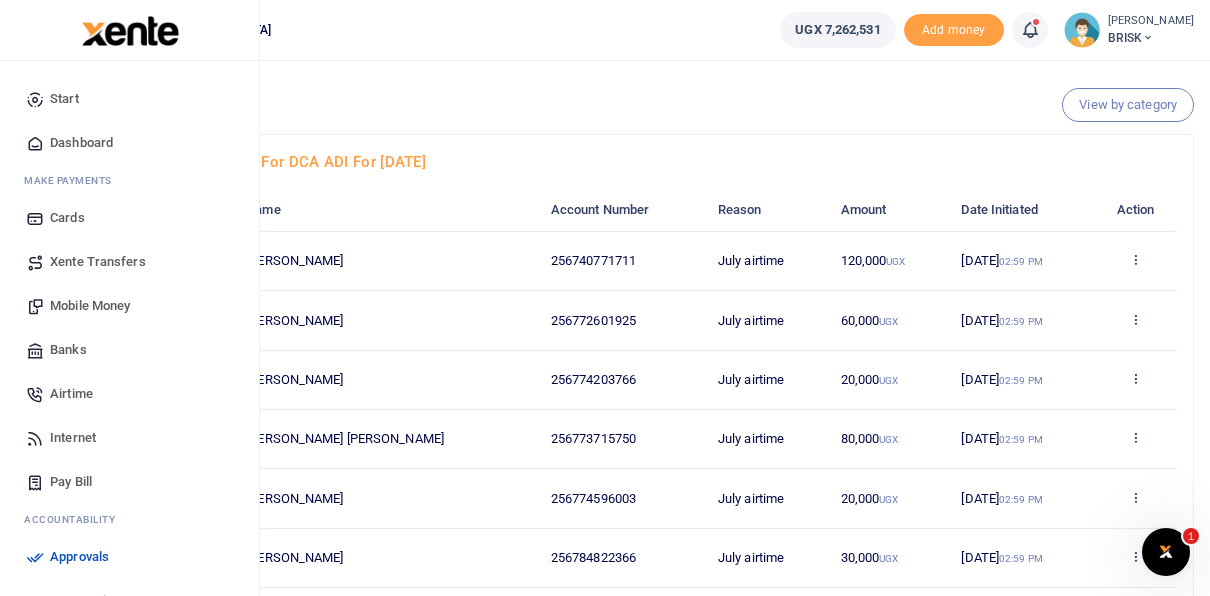 click on "Approvals" at bounding box center [79, 557] 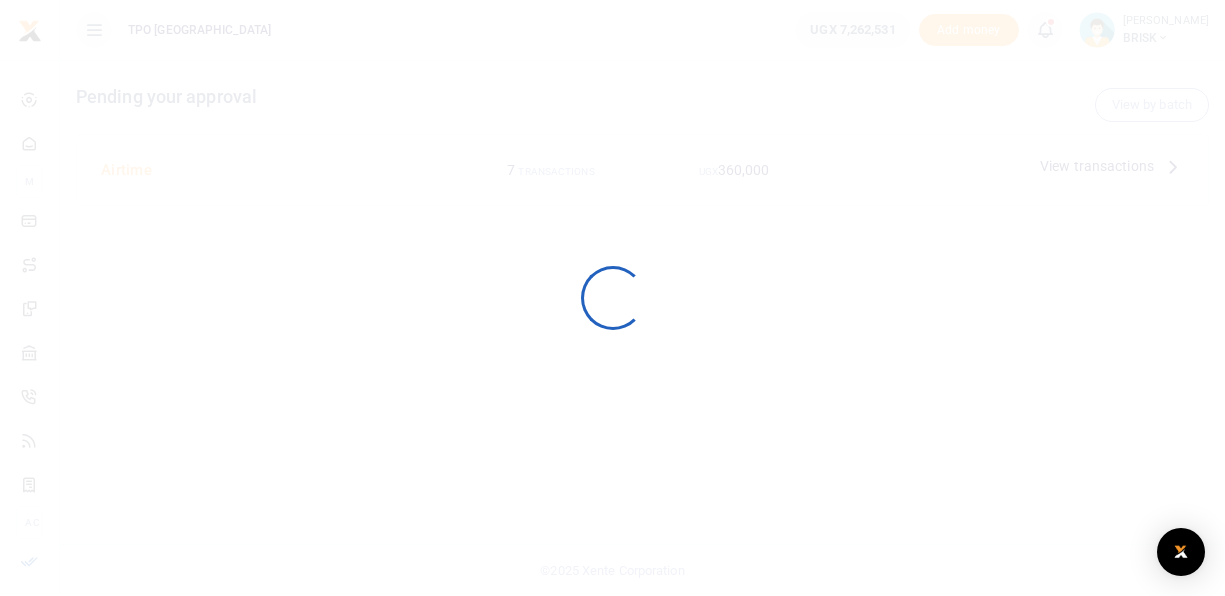 scroll, scrollTop: 0, scrollLeft: 0, axis: both 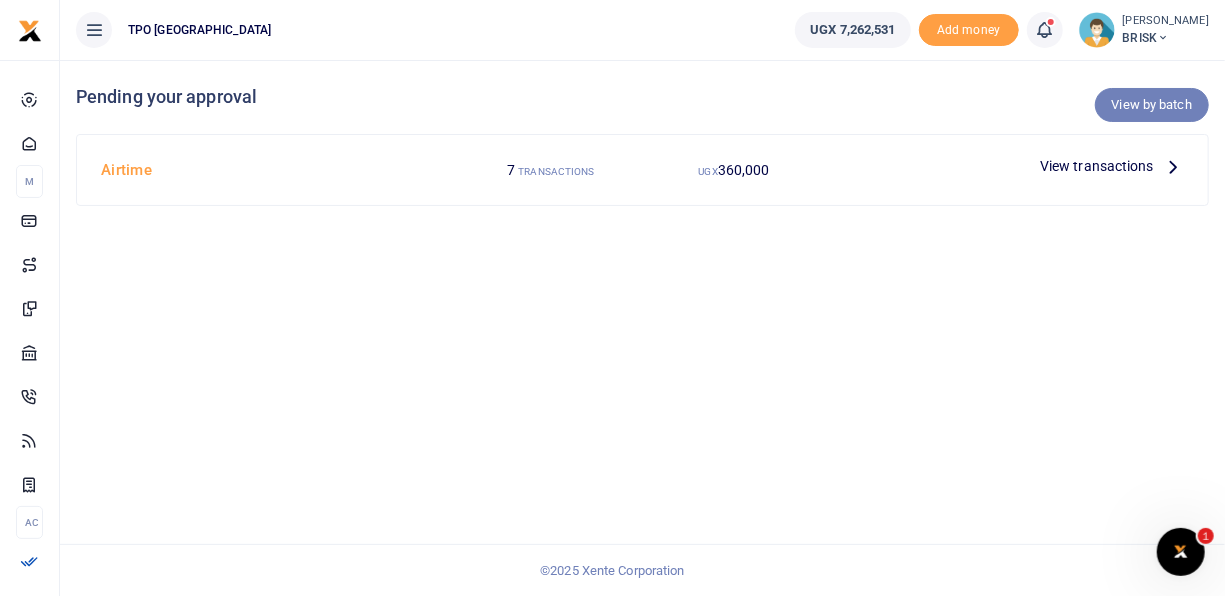 click on "View by batch" at bounding box center [1152, 105] 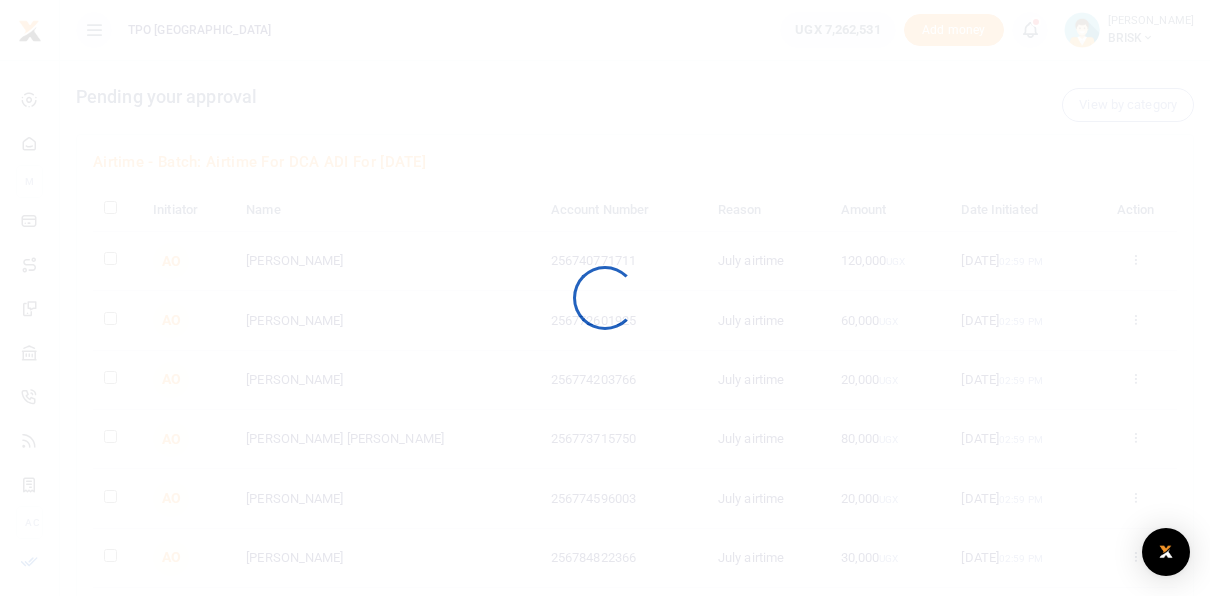 scroll, scrollTop: 0, scrollLeft: 0, axis: both 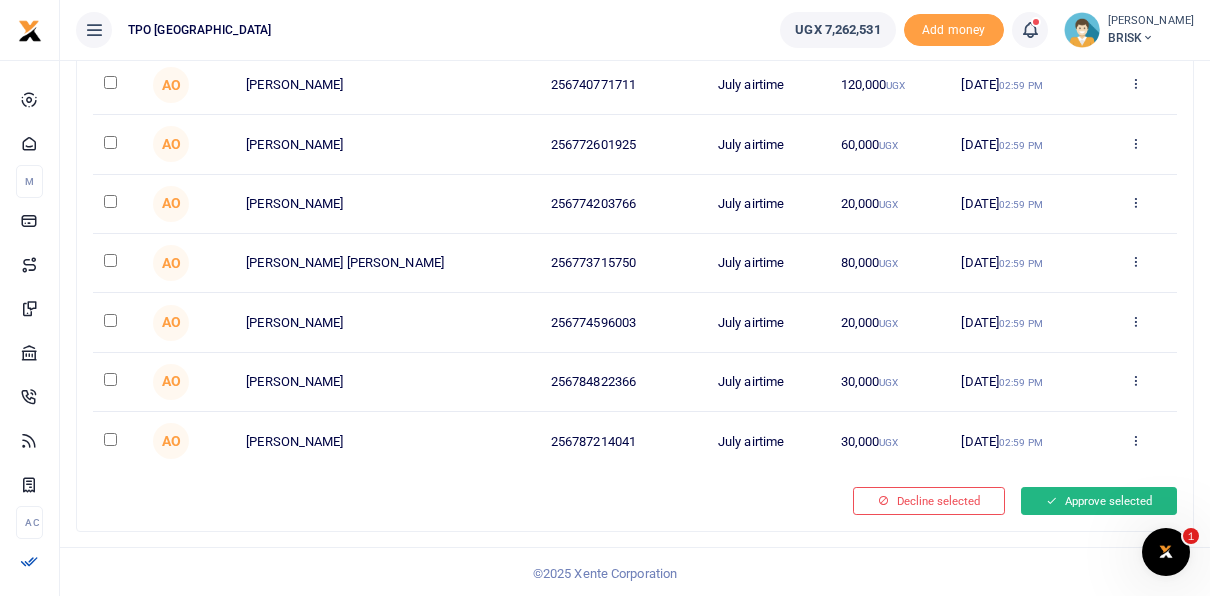 click on "Approve selected" at bounding box center (1099, 501) 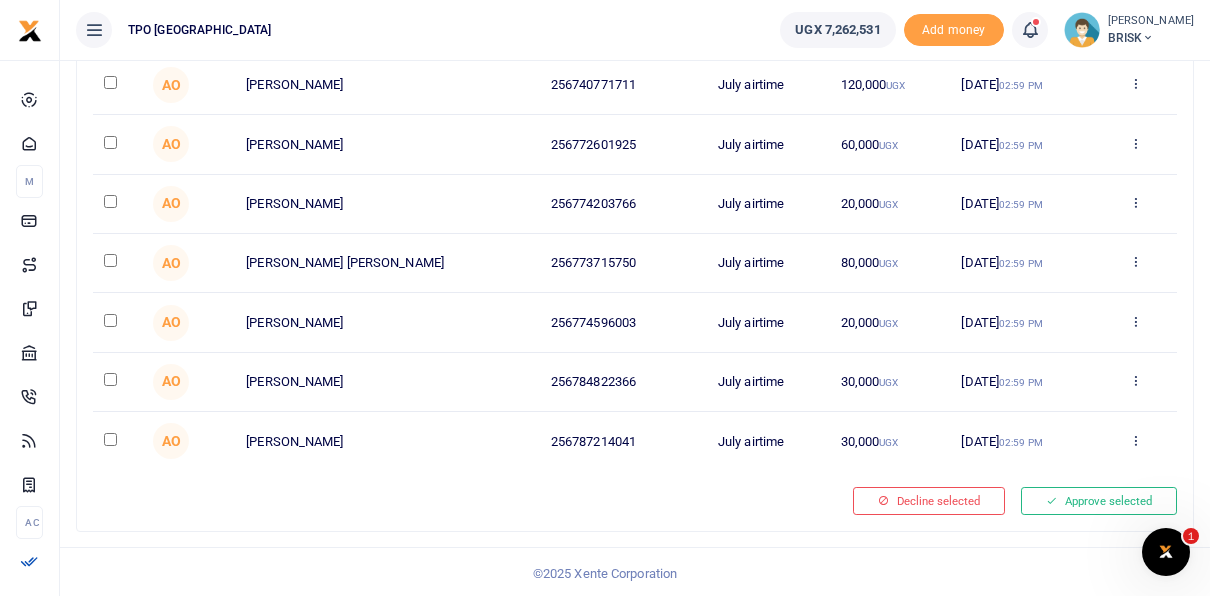 scroll, scrollTop: 0, scrollLeft: 0, axis: both 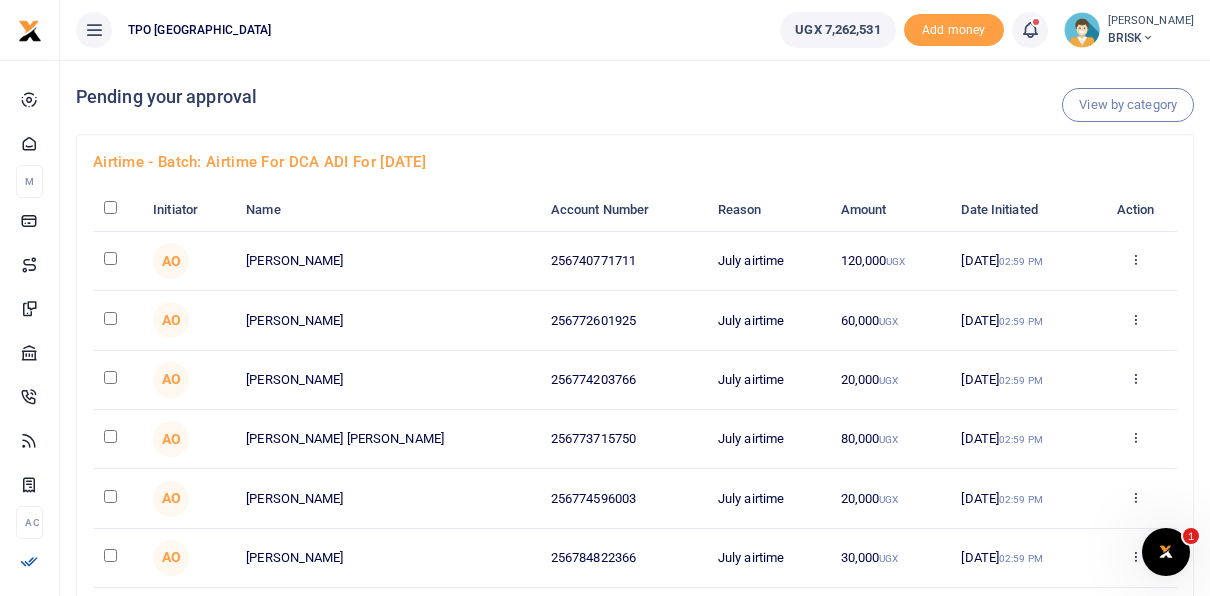 click at bounding box center [110, 207] 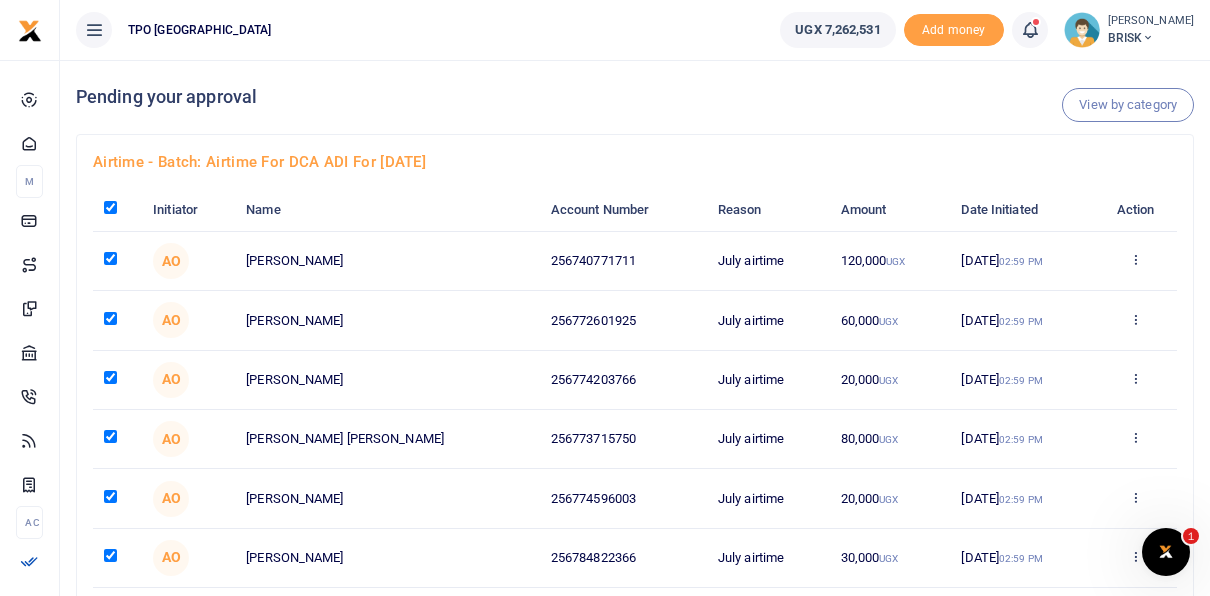 checkbox on "true" 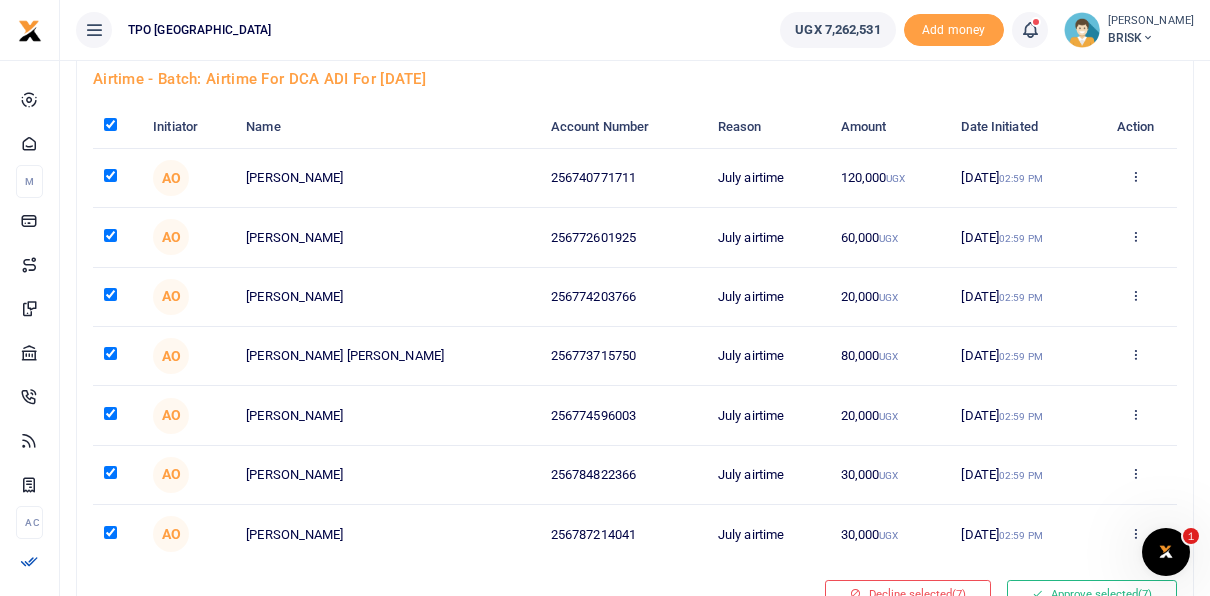 scroll, scrollTop: 176, scrollLeft: 0, axis: vertical 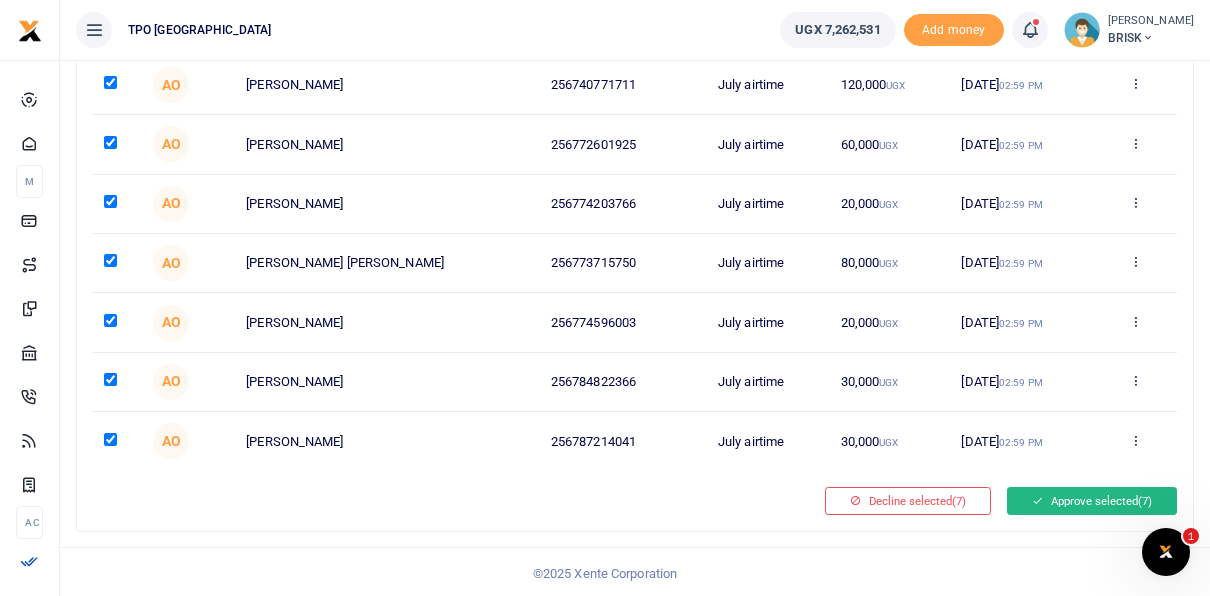 click on "Approve selected  (7)" at bounding box center (1092, 501) 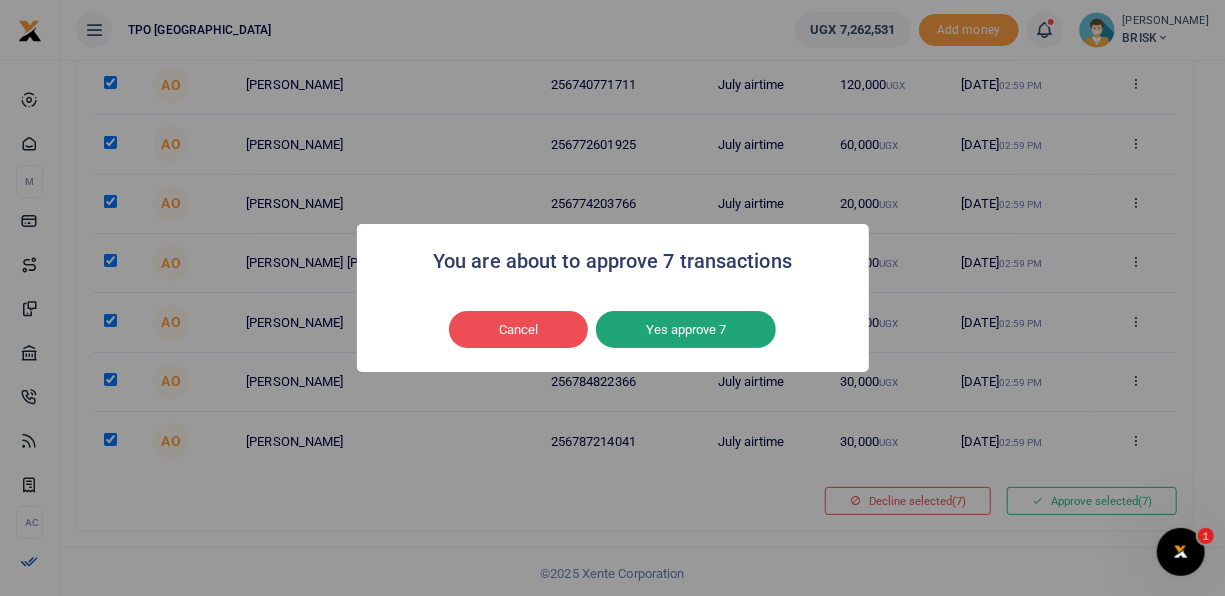 click on "Yes approve 7" at bounding box center [686, 330] 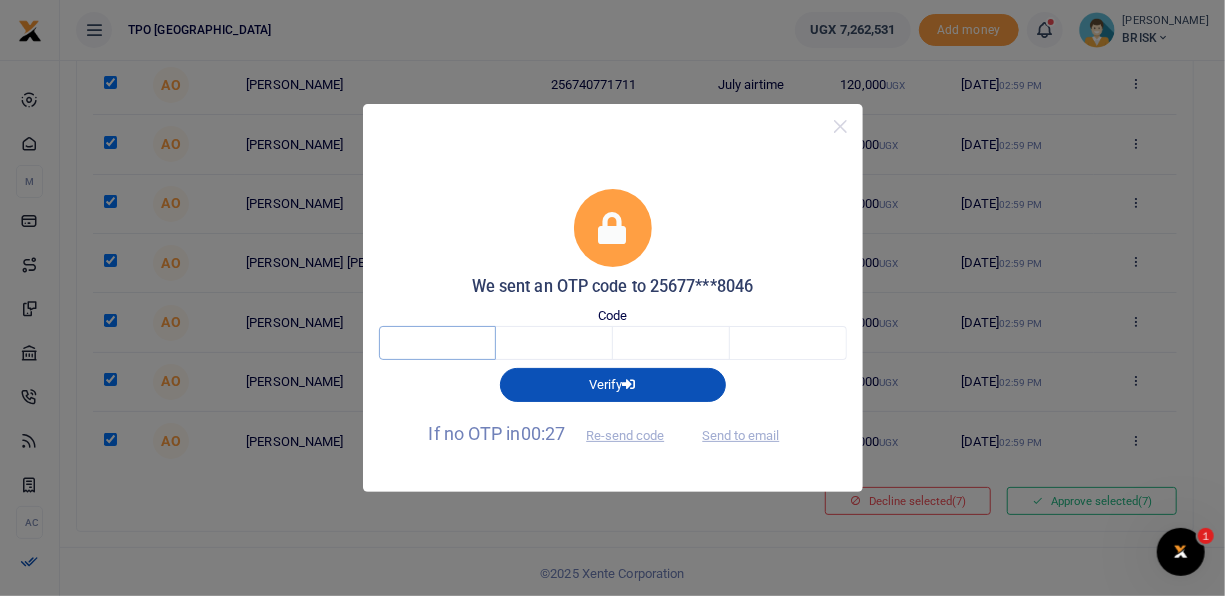 click at bounding box center (437, 343) 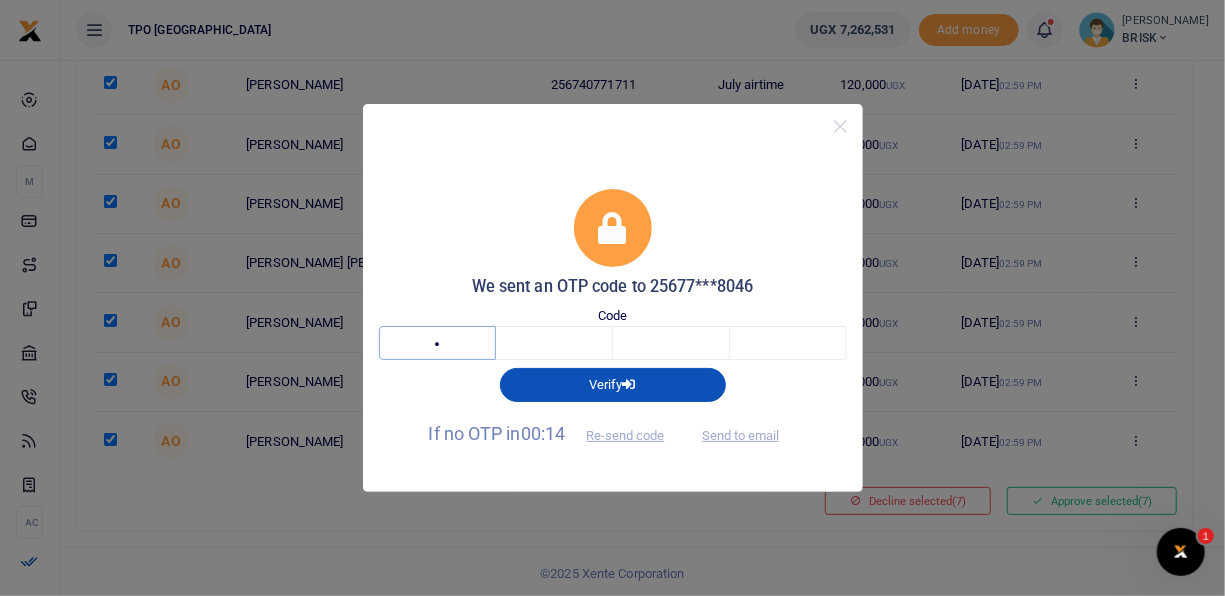 type on "8" 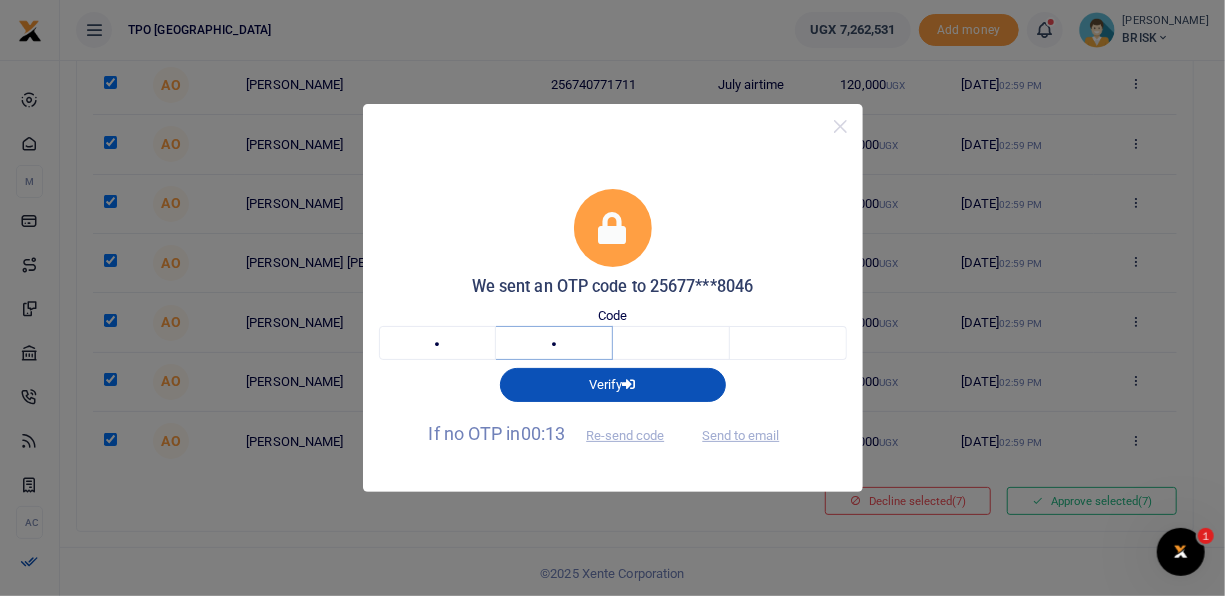 type on "2" 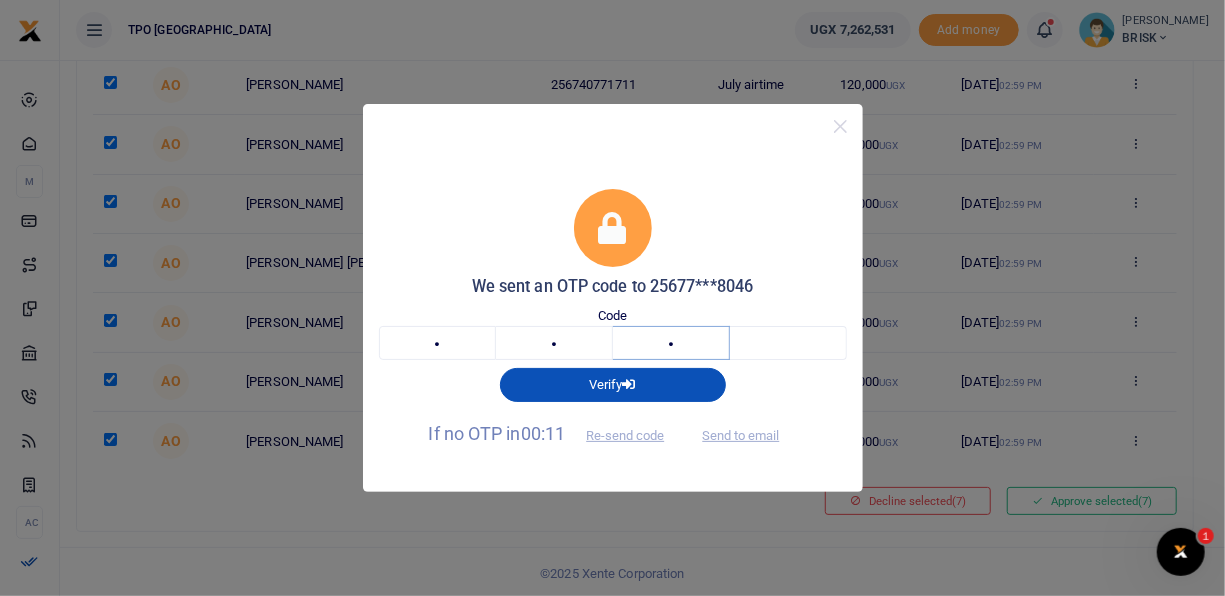 type on "0" 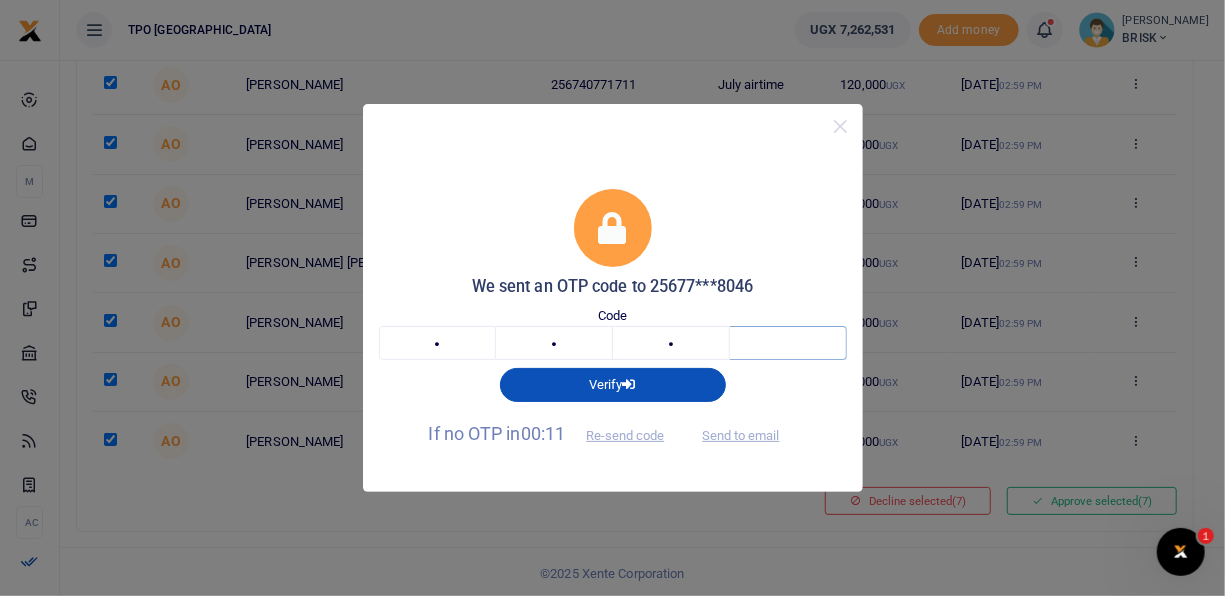 type on "6" 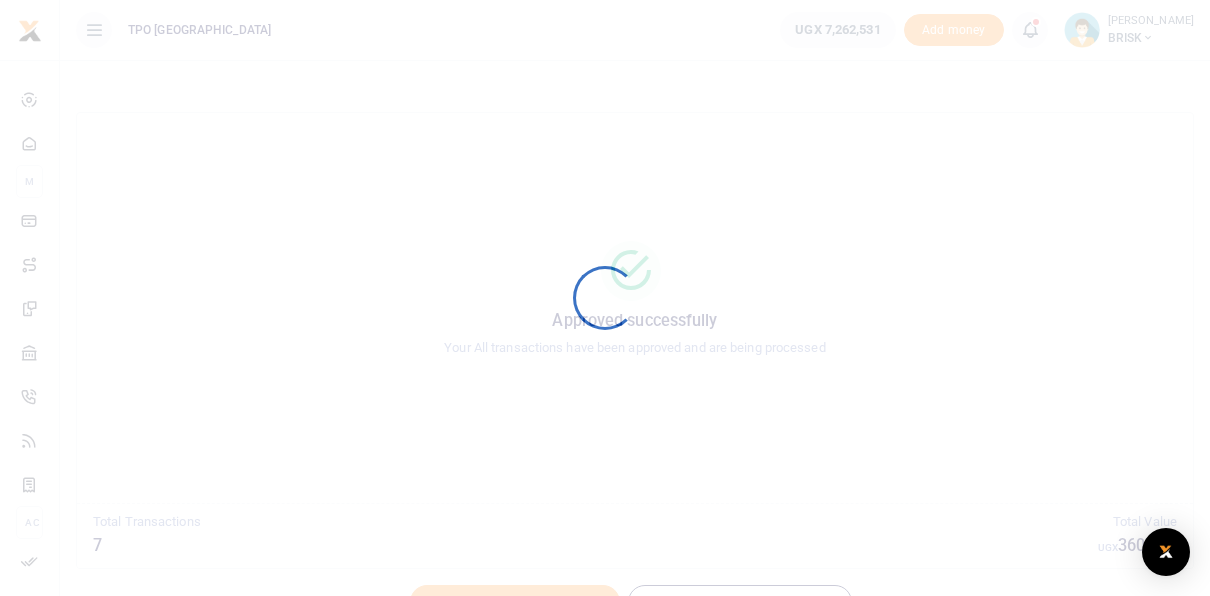 scroll, scrollTop: 0, scrollLeft: 0, axis: both 